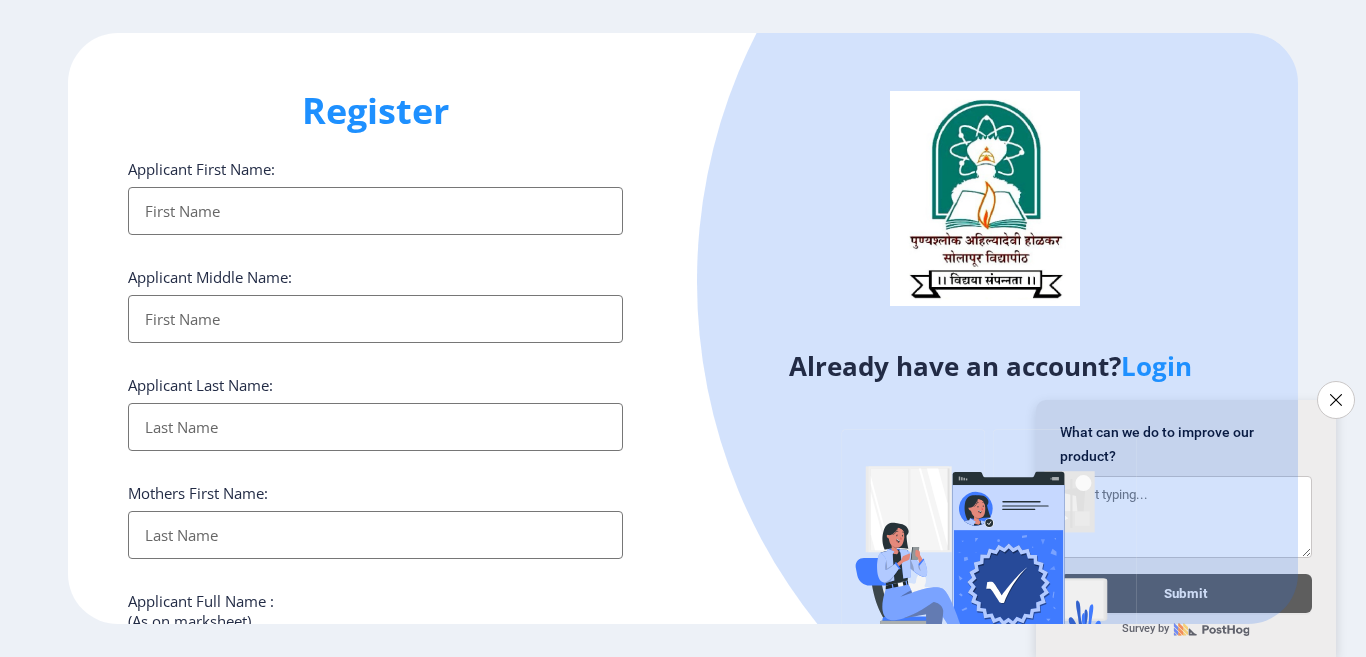 select 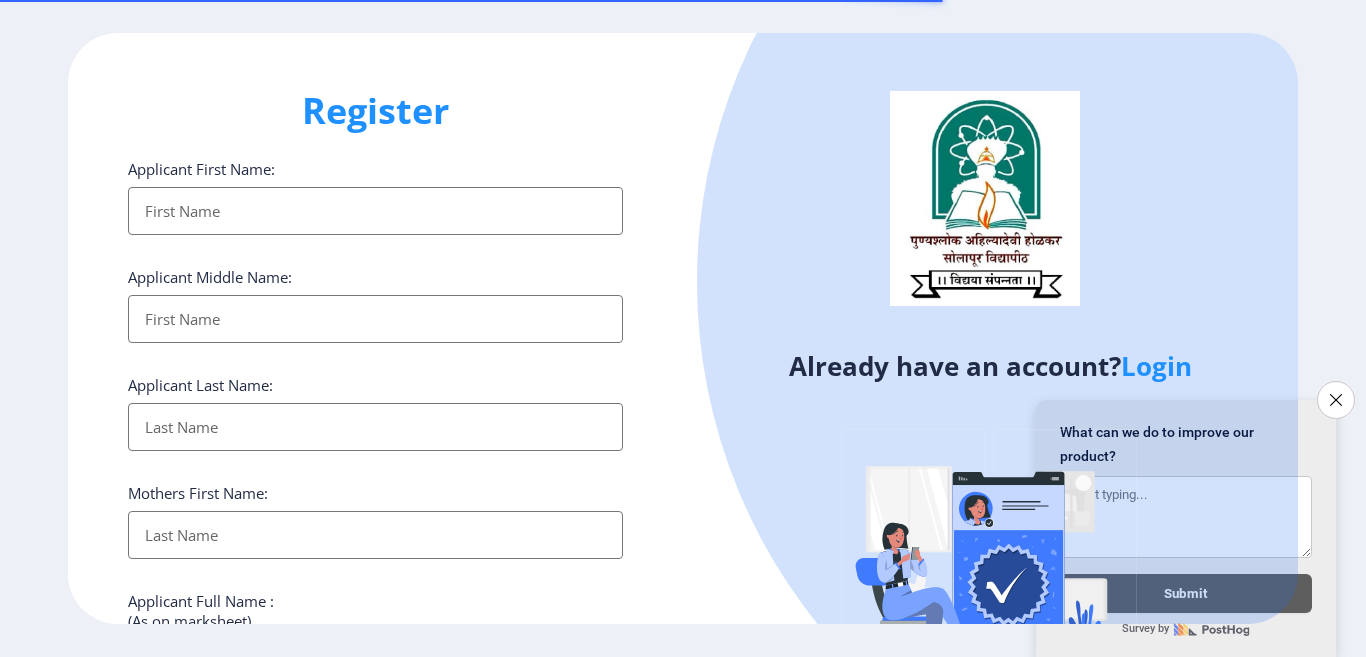 select 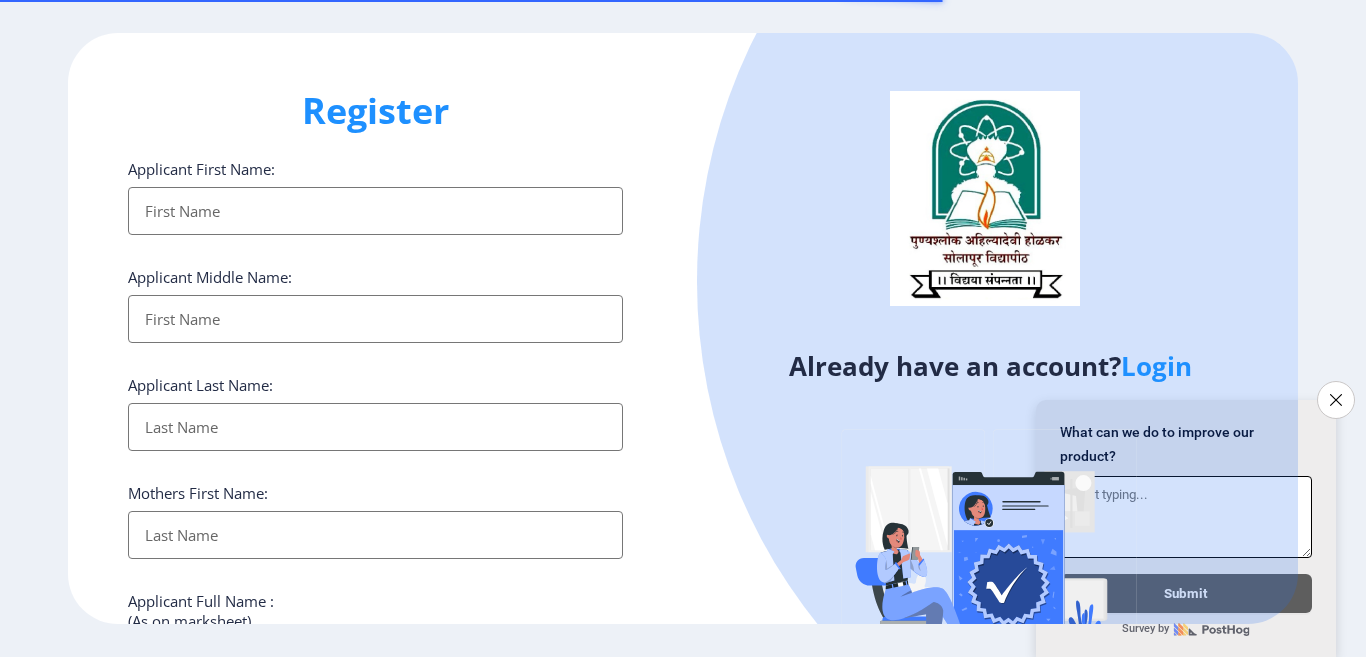 scroll, scrollTop: 0, scrollLeft: 0, axis: both 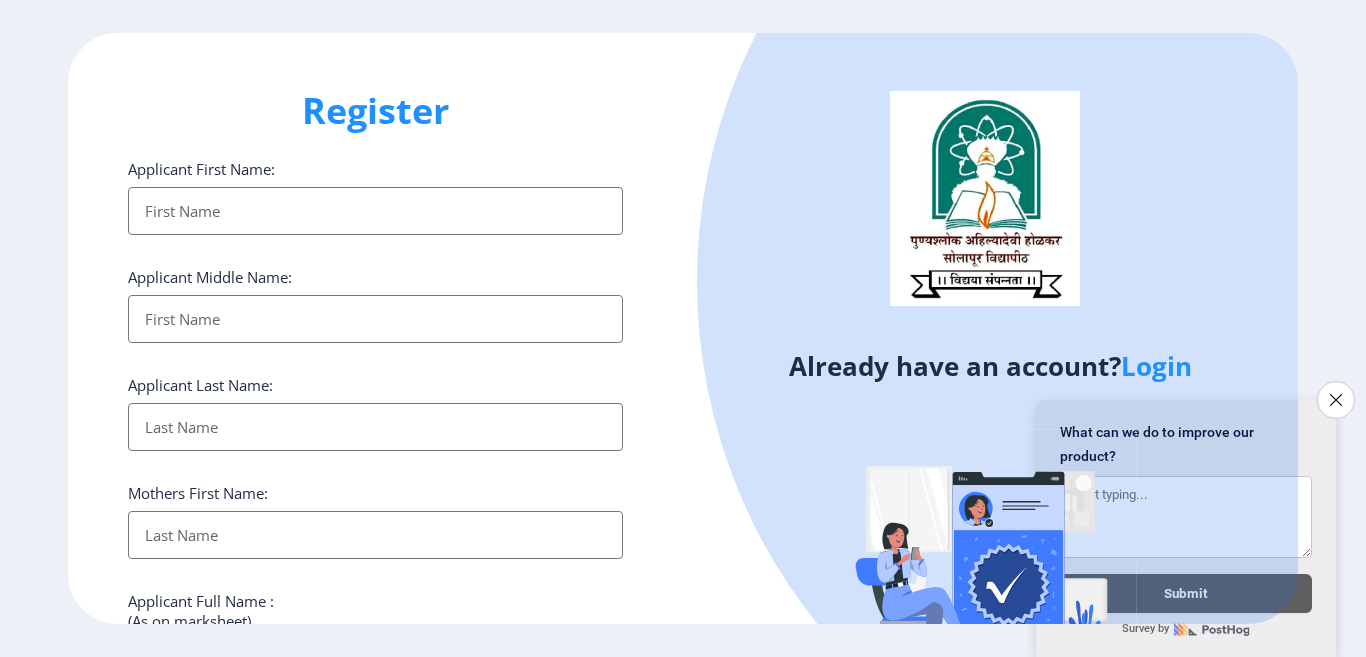 click on "Login" 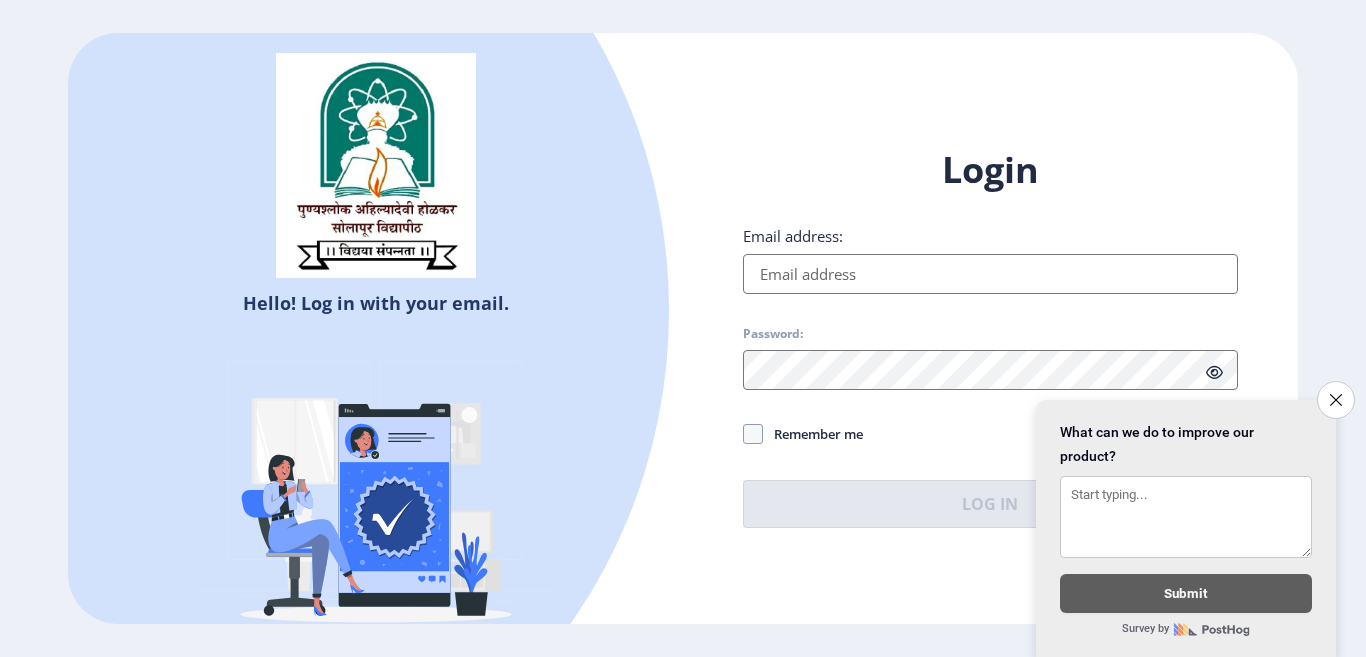 click on "Email address:" at bounding box center [990, 274] 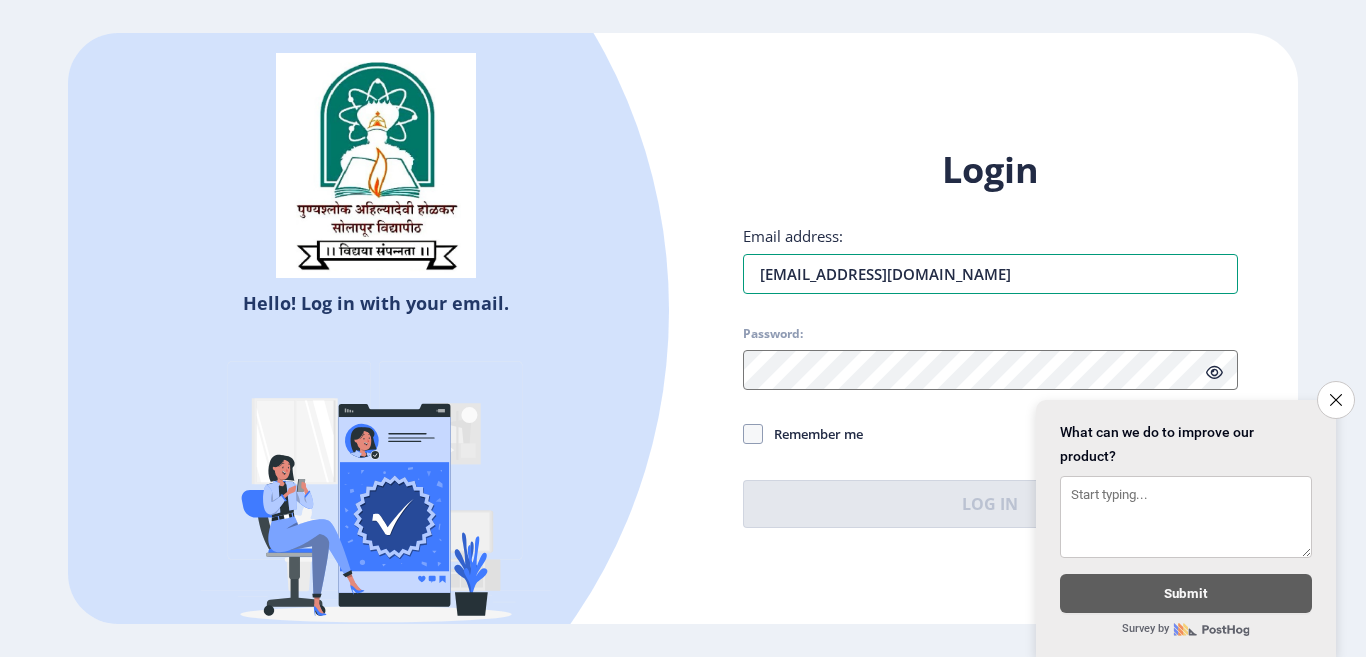 type on "santoshnarale10@gmail.com" 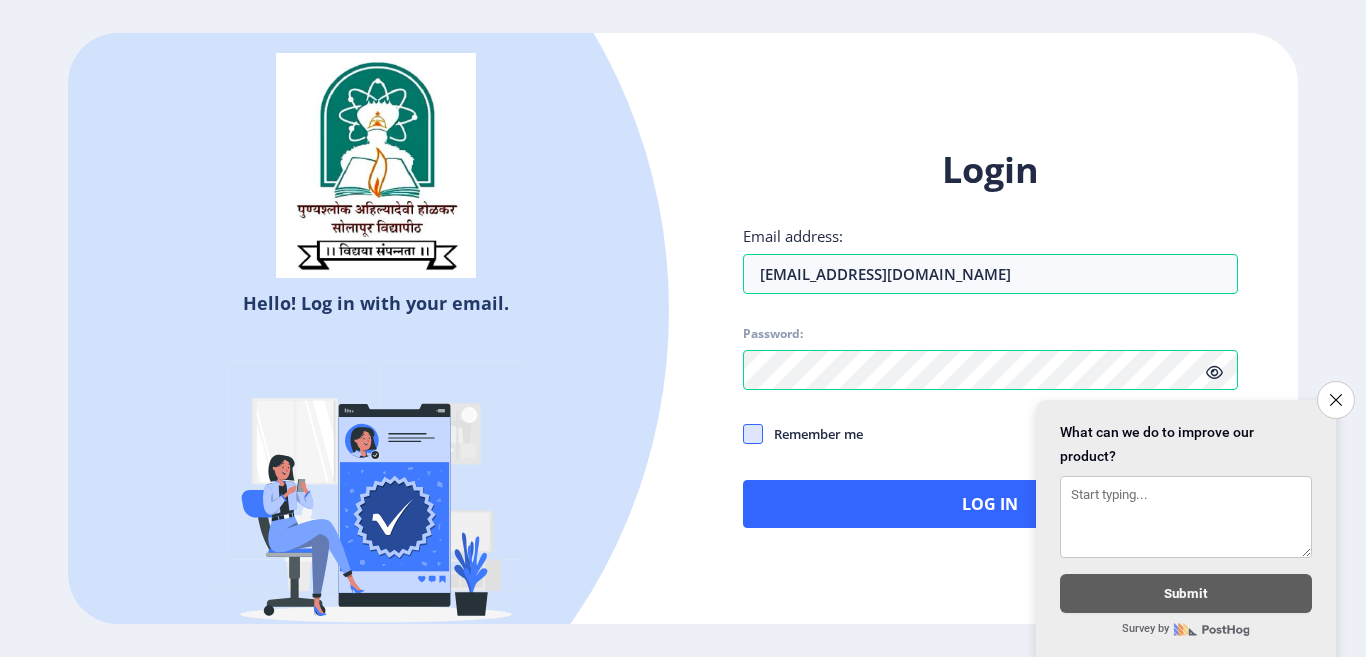 click 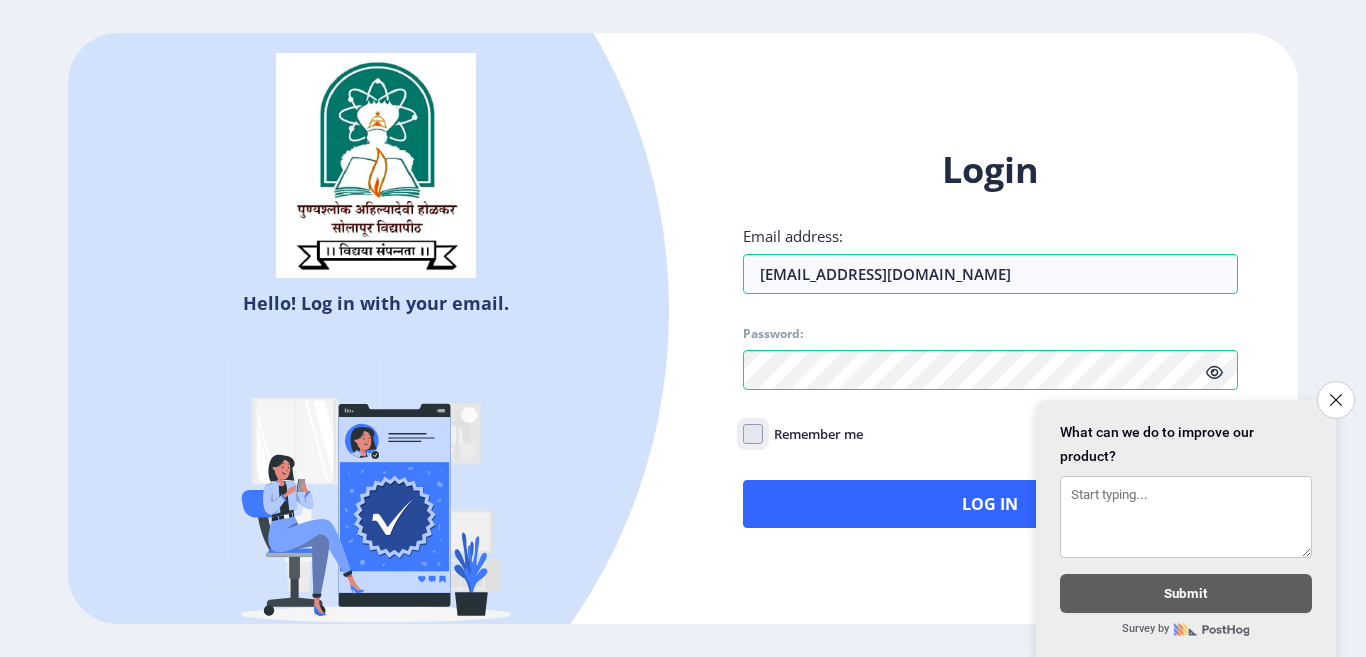 click on "Remember me" 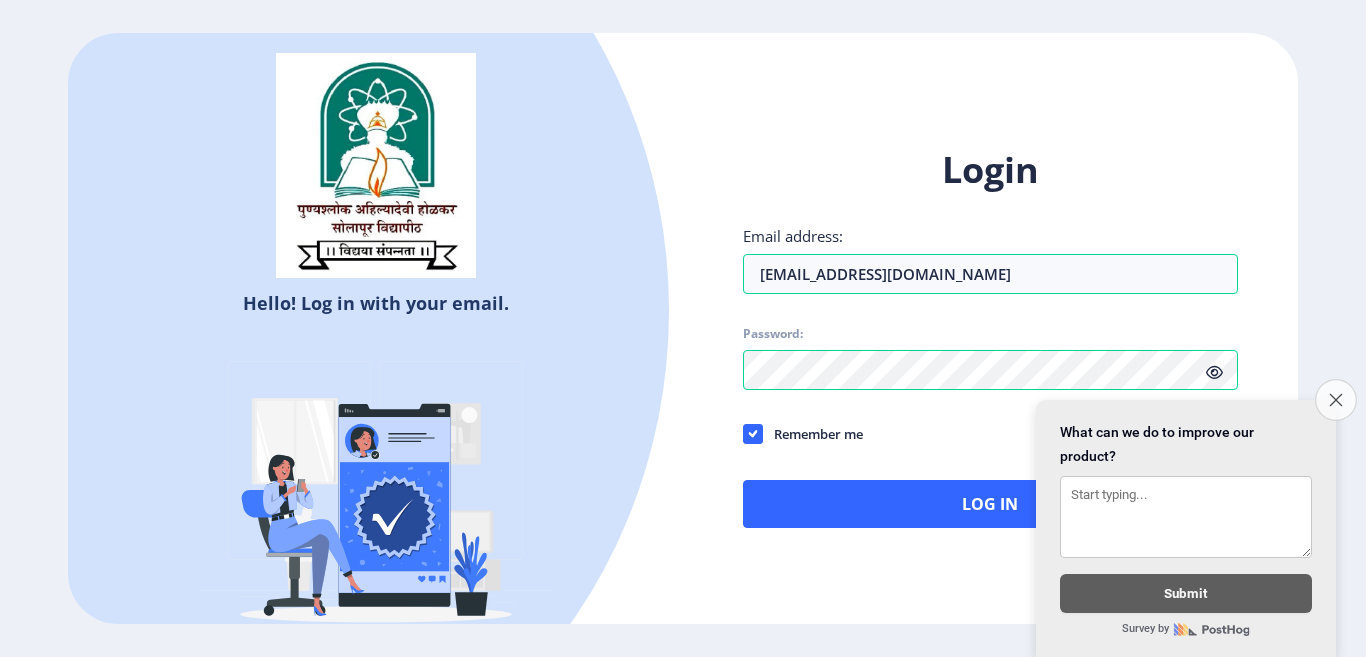 click 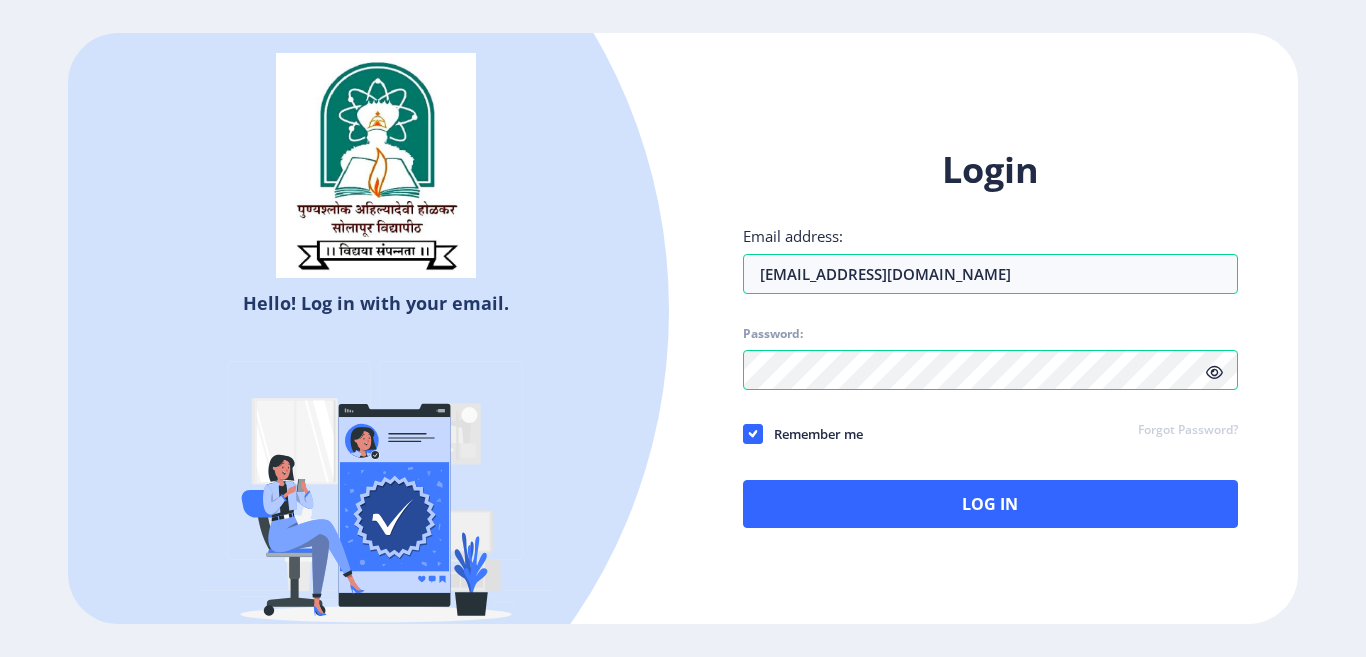 click 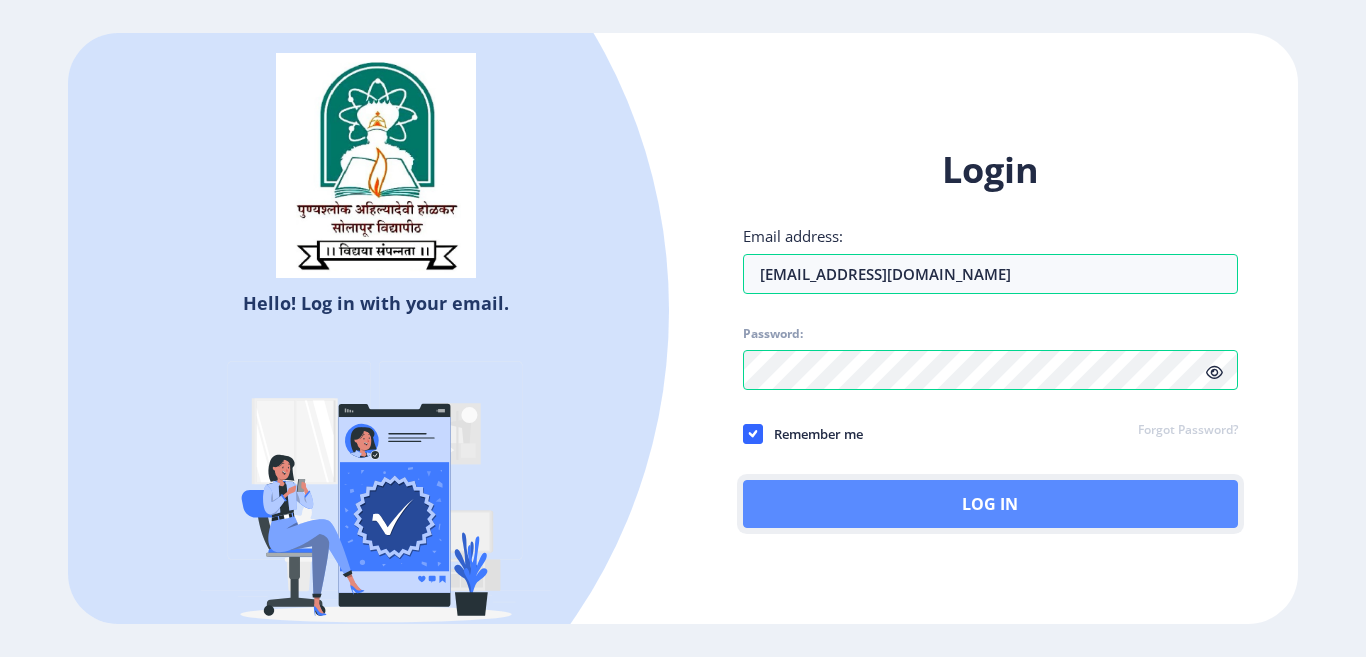 click on "Log In" 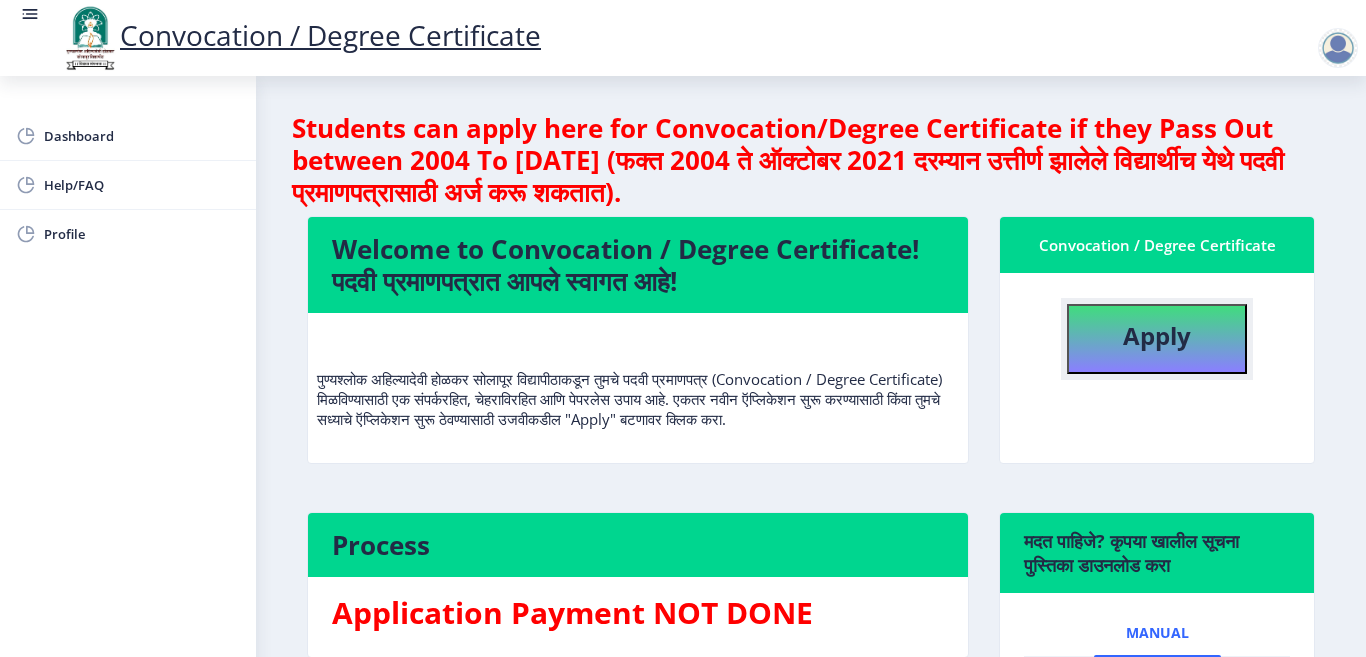 click on "Apply" 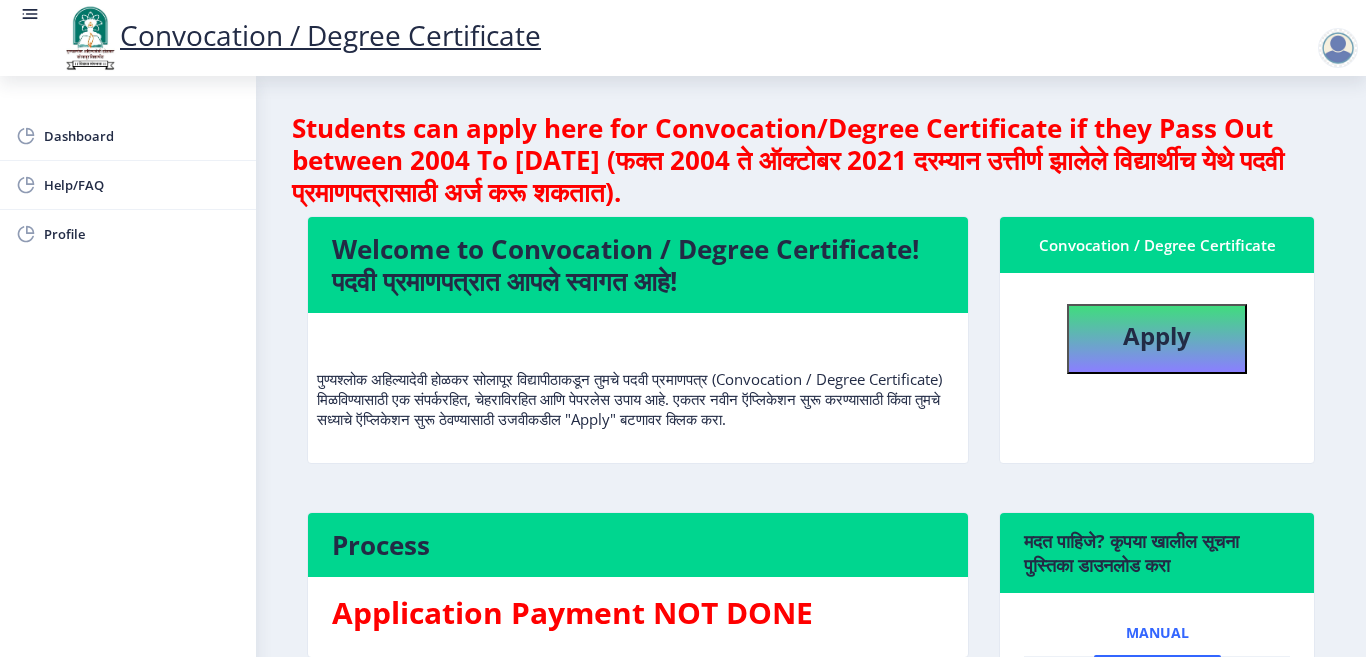 select 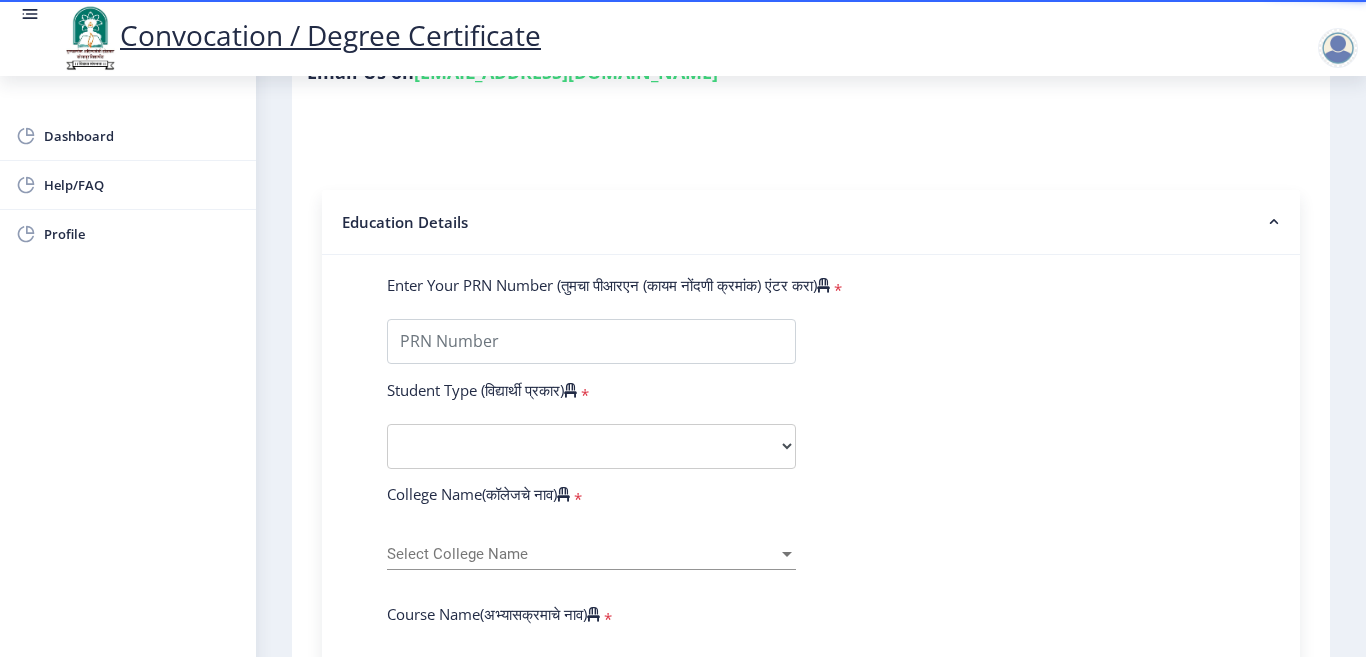 scroll, scrollTop: 400, scrollLeft: 0, axis: vertical 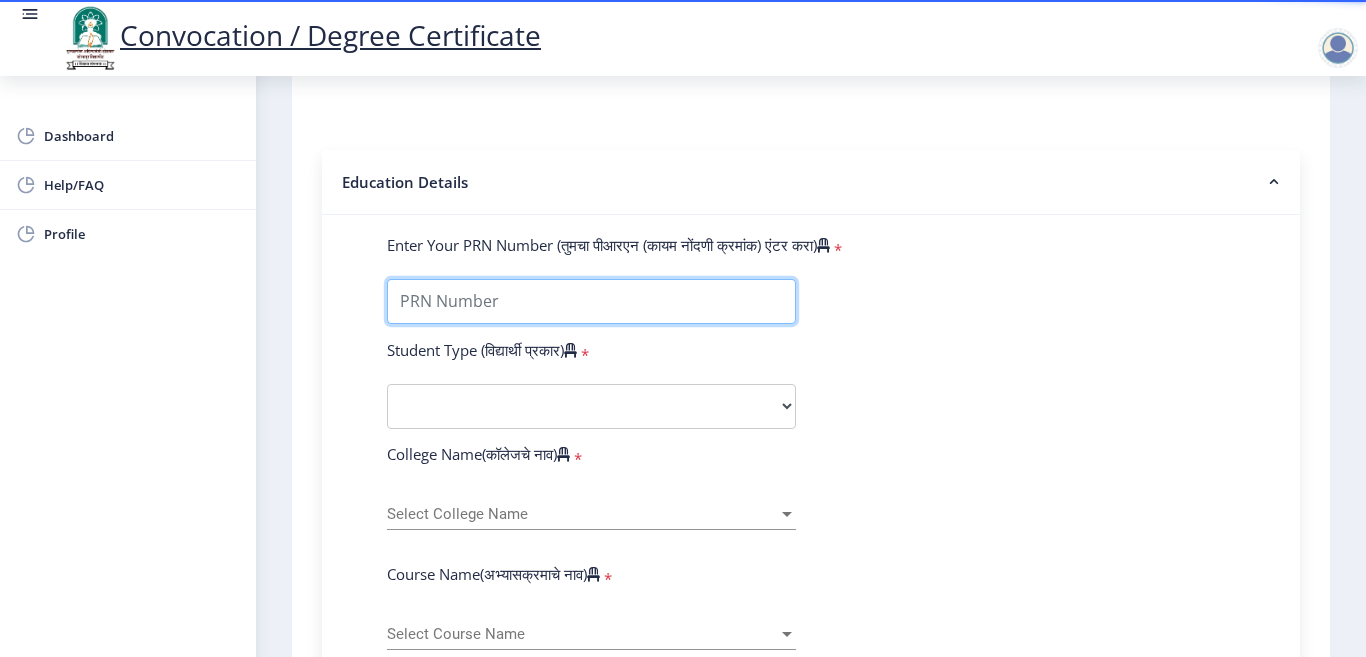 click on "Enter Your PRN Number (तुमचा पीआरएन (कायम नोंदणी क्रमांक) एंटर करा)" at bounding box center [591, 301] 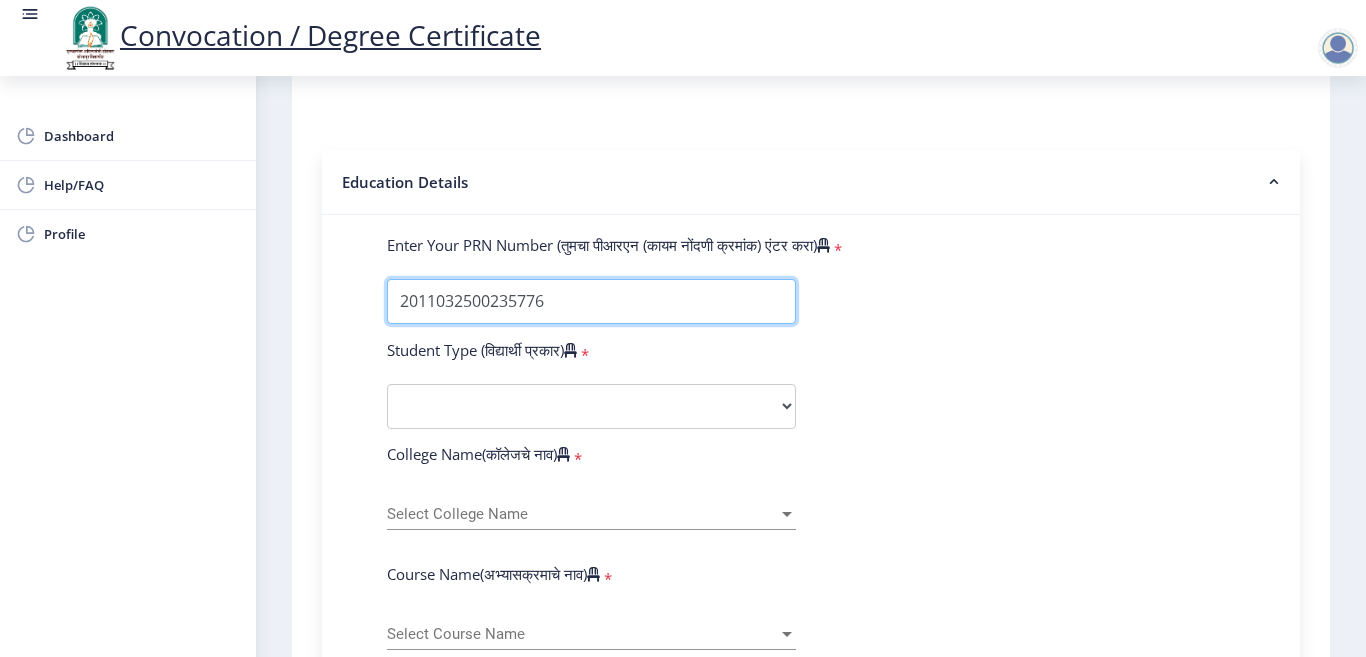 type on "2011032500235776" 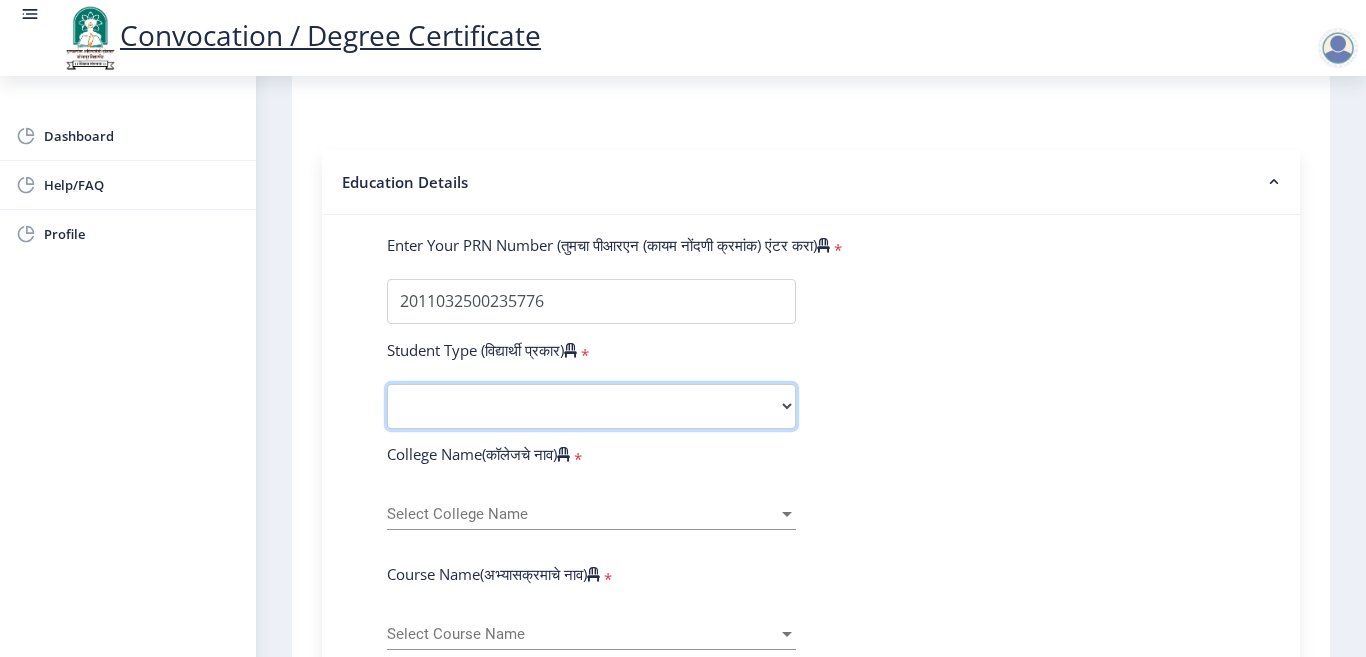 drag, startPoint x: 490, startPoint y: 399, endPoint x: 504, endPoint y: 401, distance: 14.142136 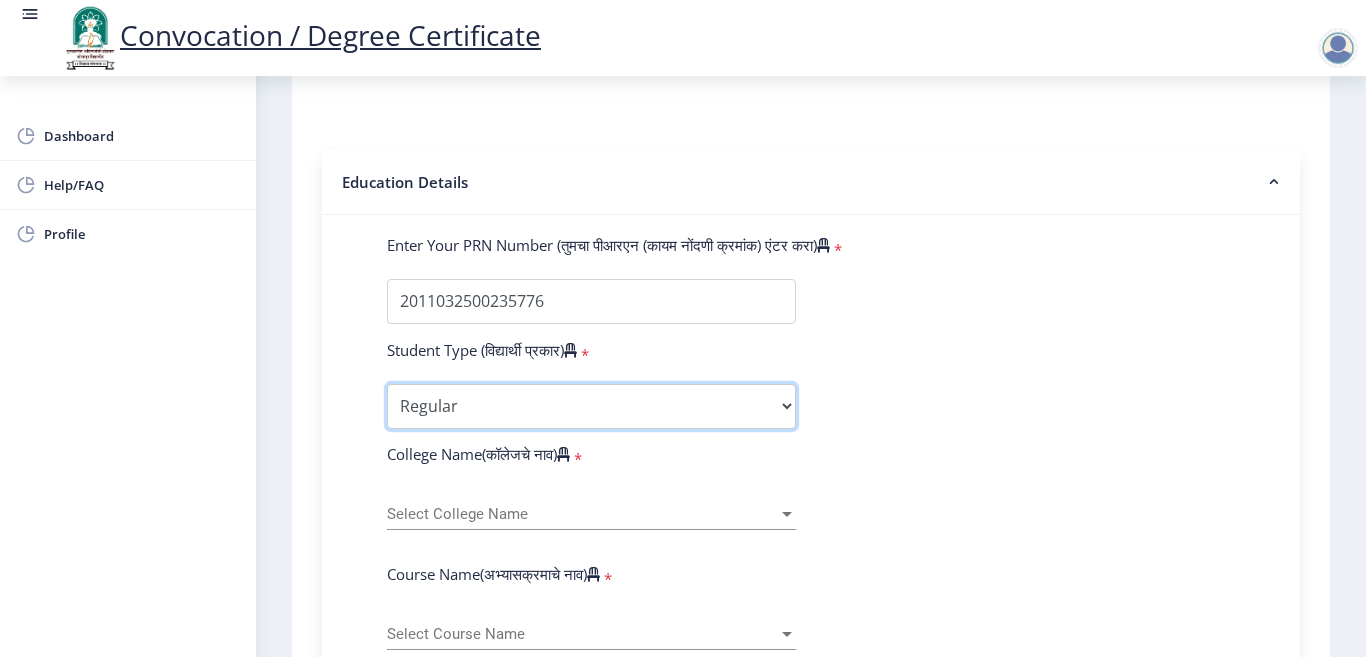 click on "Select Student Type Regular External" at bounding box center (591, 406) 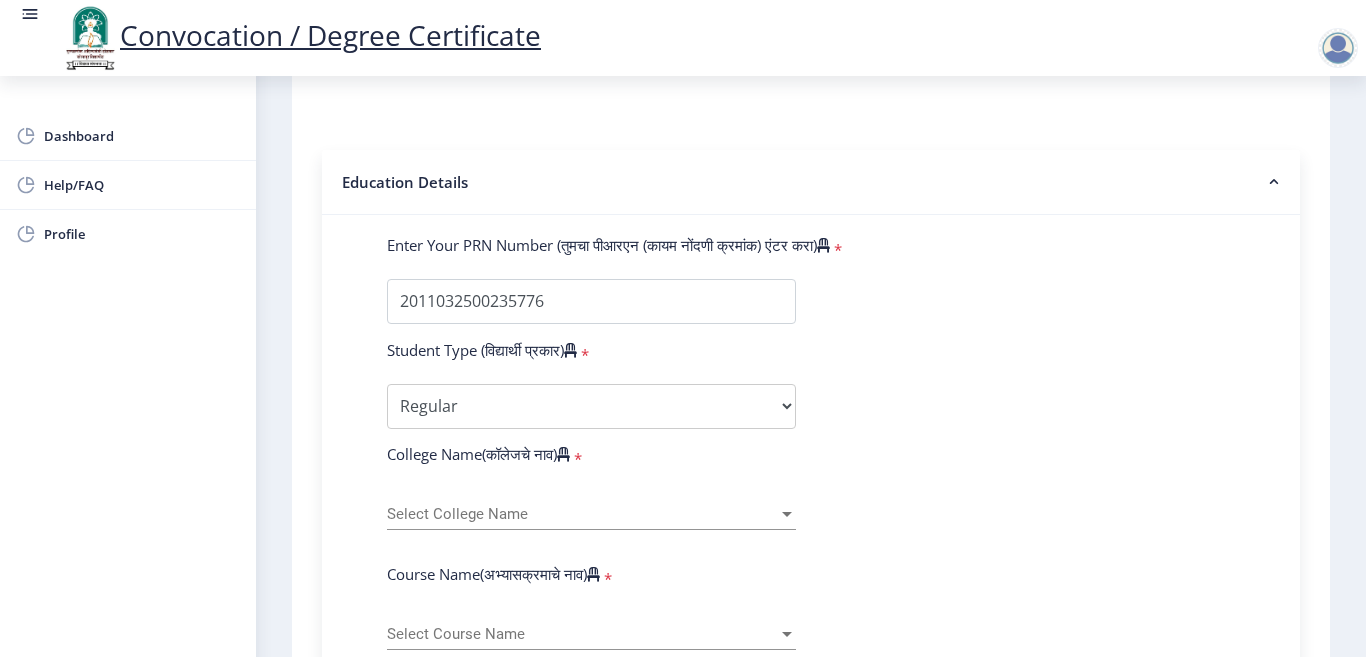 click on "Select College Name Select College Name" 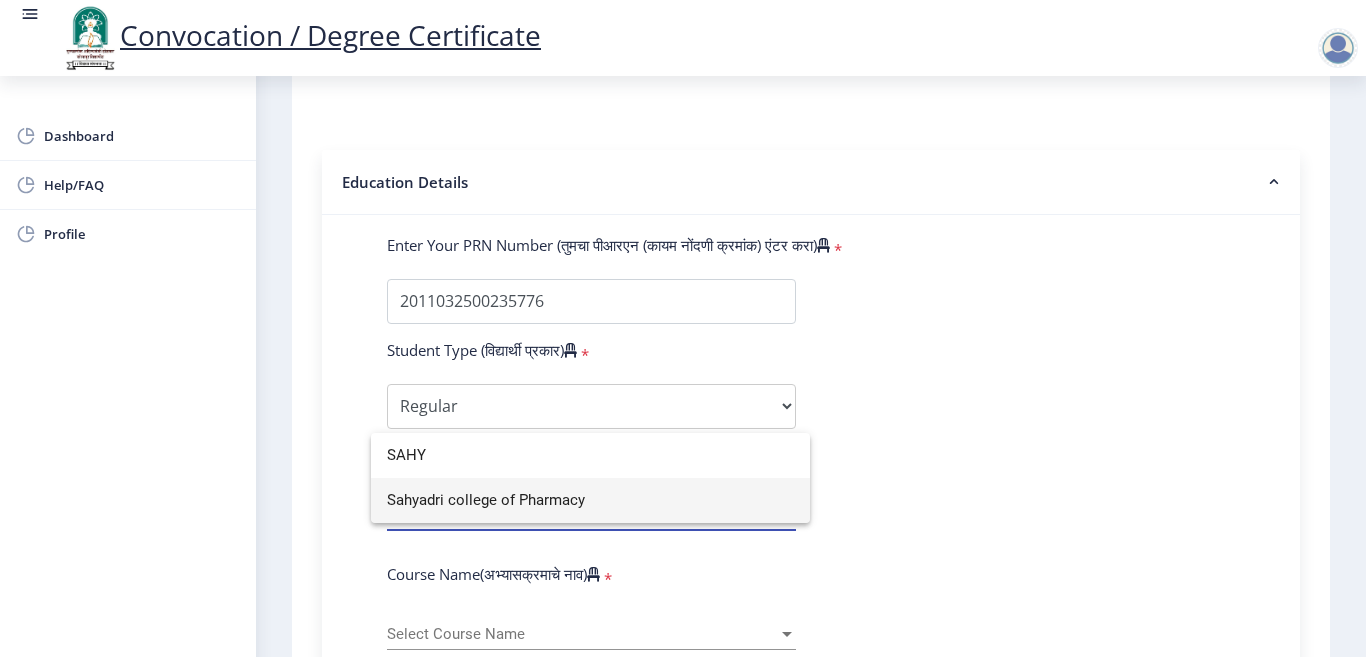 type on "SAHY" 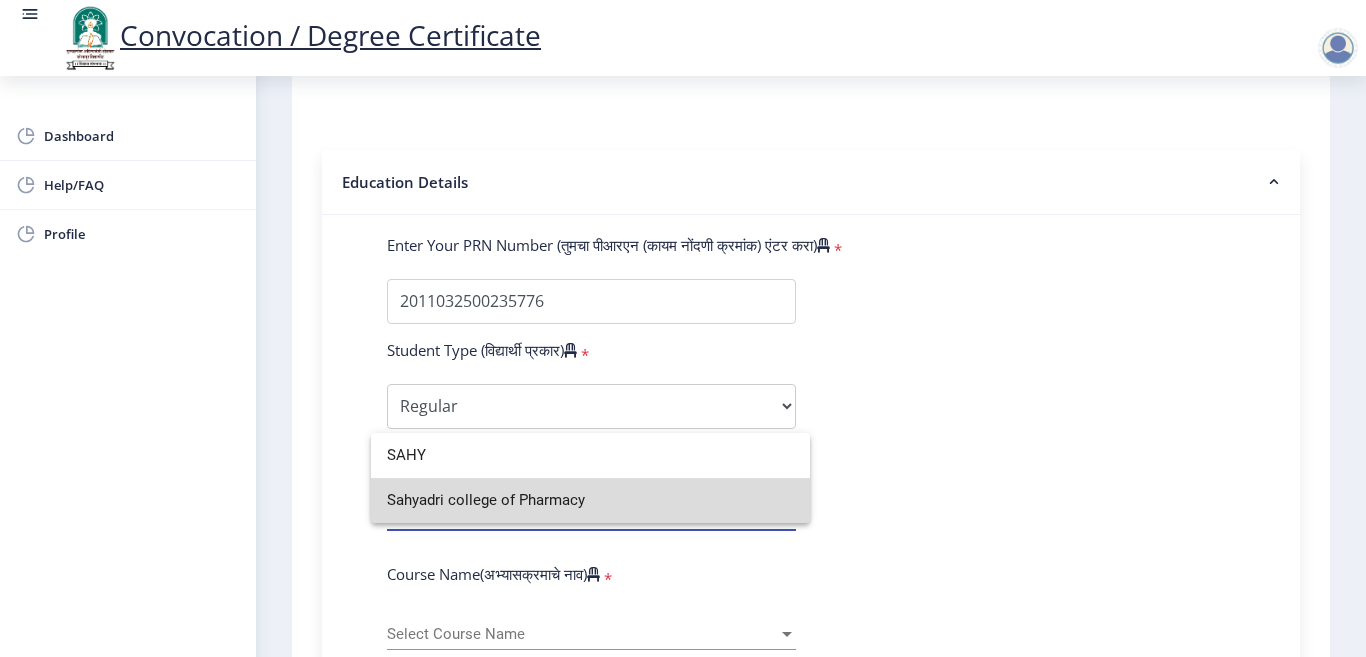 click on "Sahyadri college of Pharmacy" at bounding box center (590, 500) 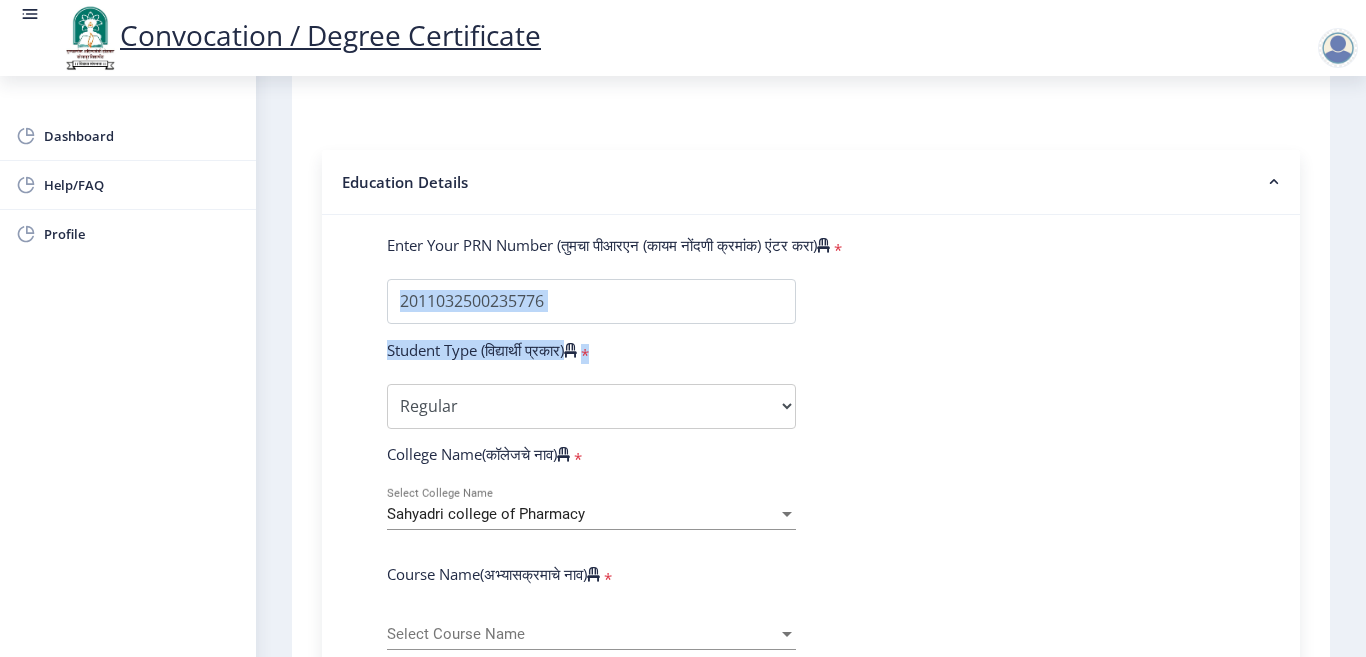 drag, startPoint x: 1310, startPoint y: 280, endPoint x: 1319, endPoint y: 357, distance: 77.52419 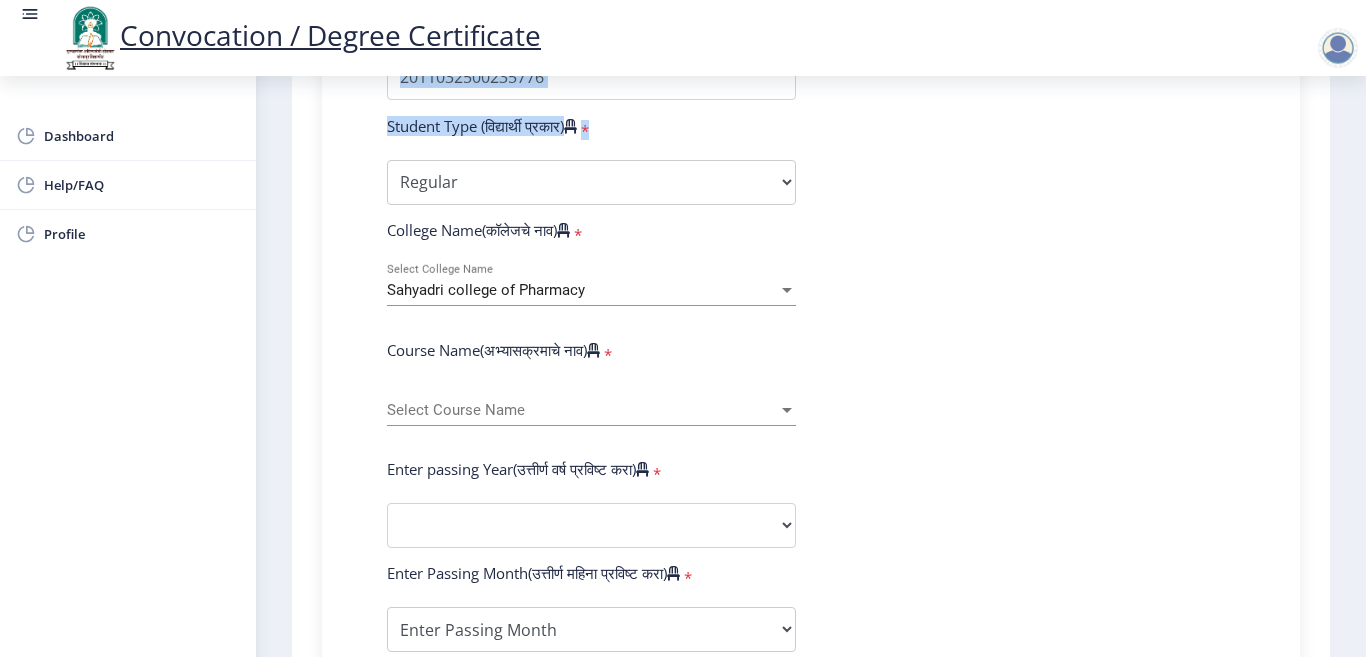 scroll, scrollTop: 656, scrollLeft: 0, axis: vertical 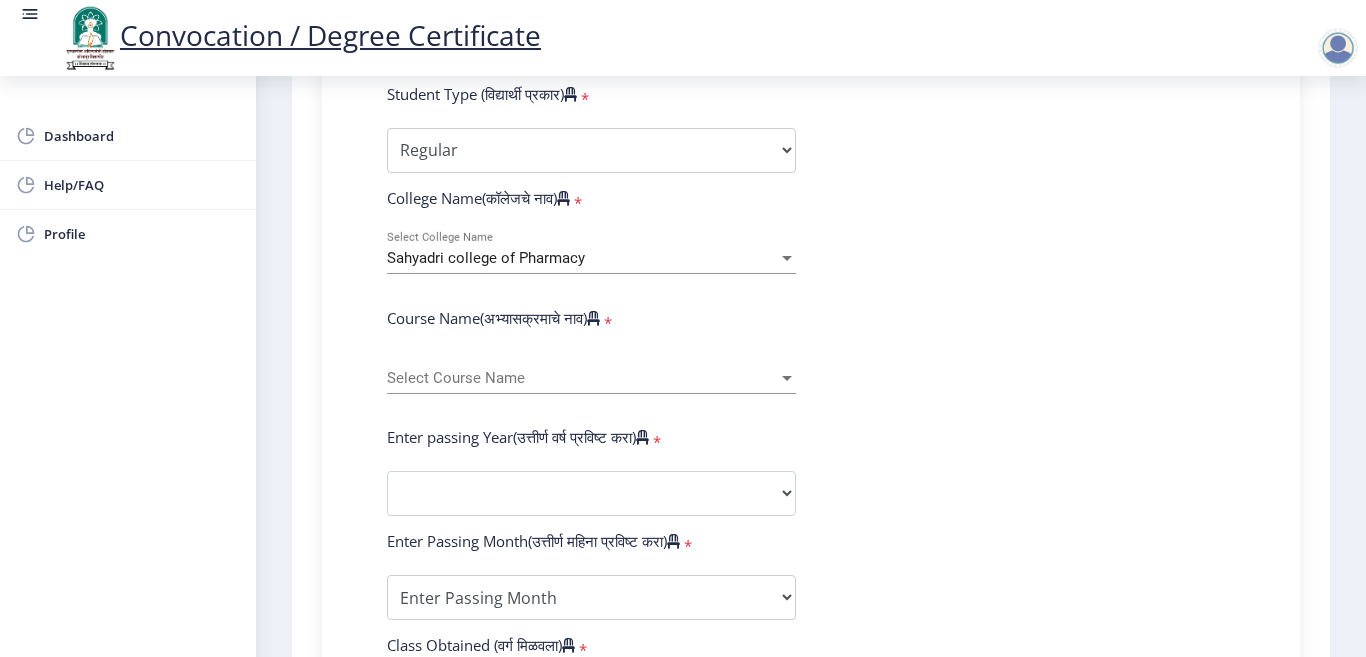 click at bounding box center (787, 378) 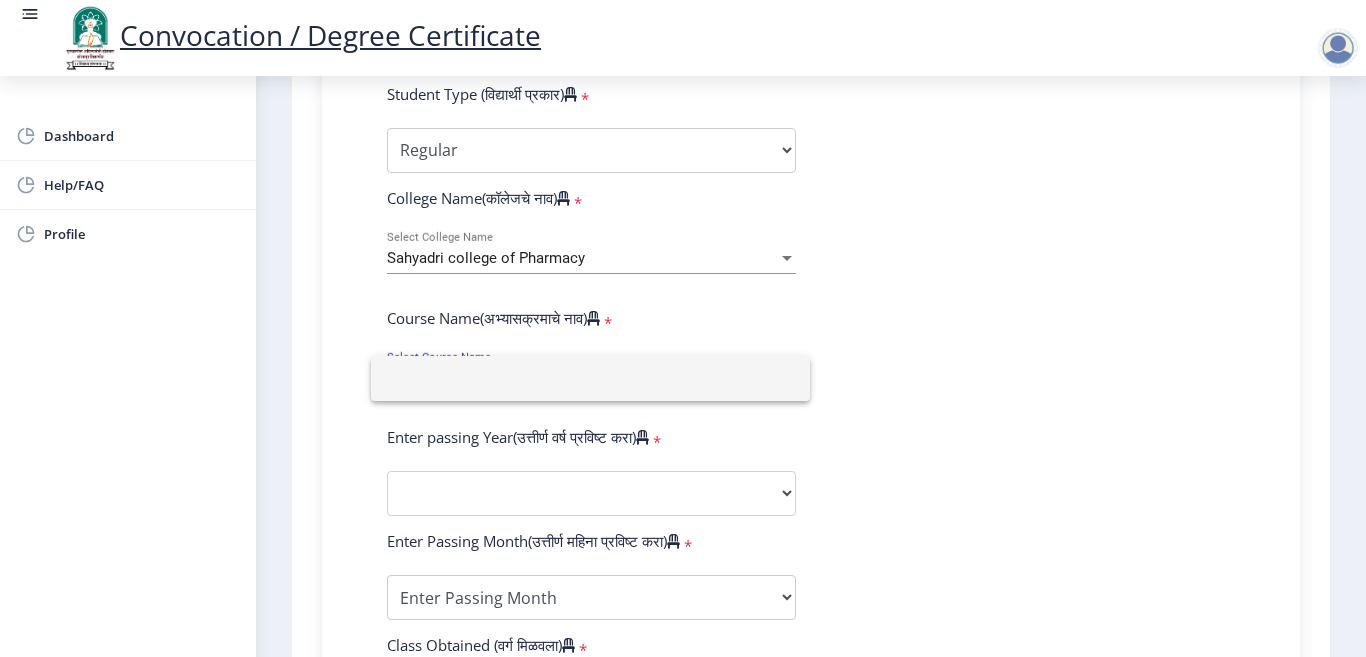 type on "B" 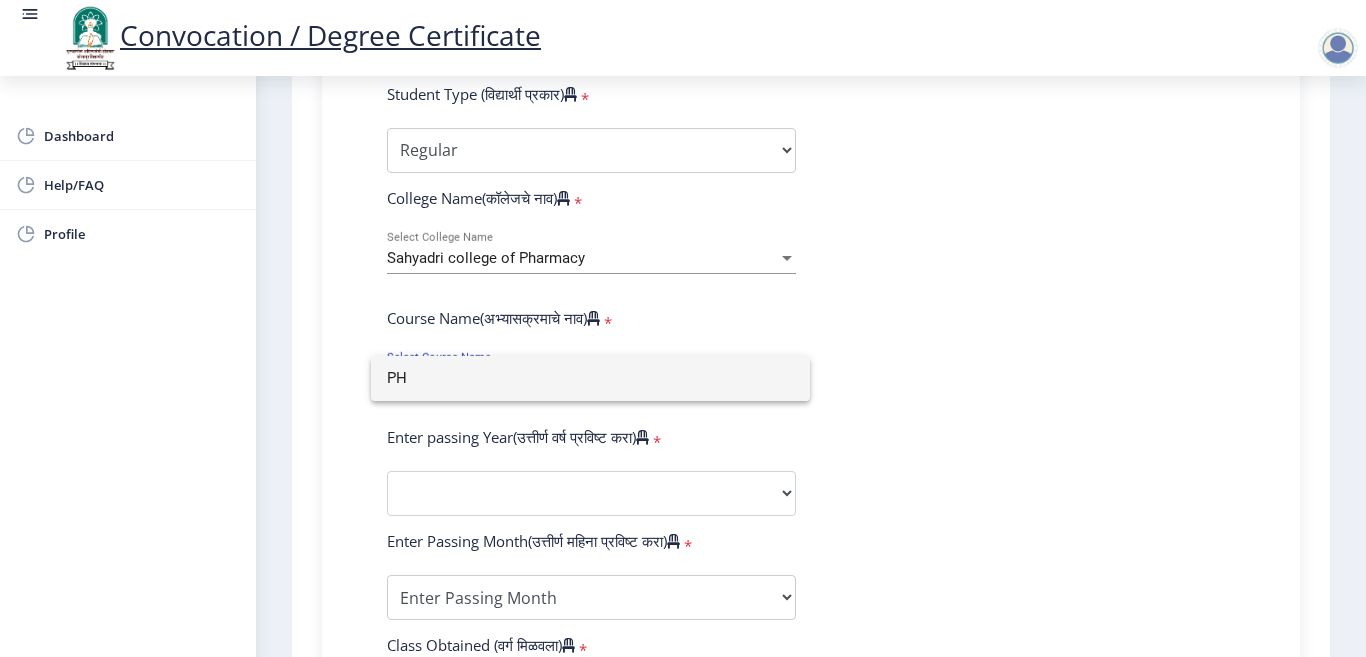 click on "PH" at bounding box center [590, 378] 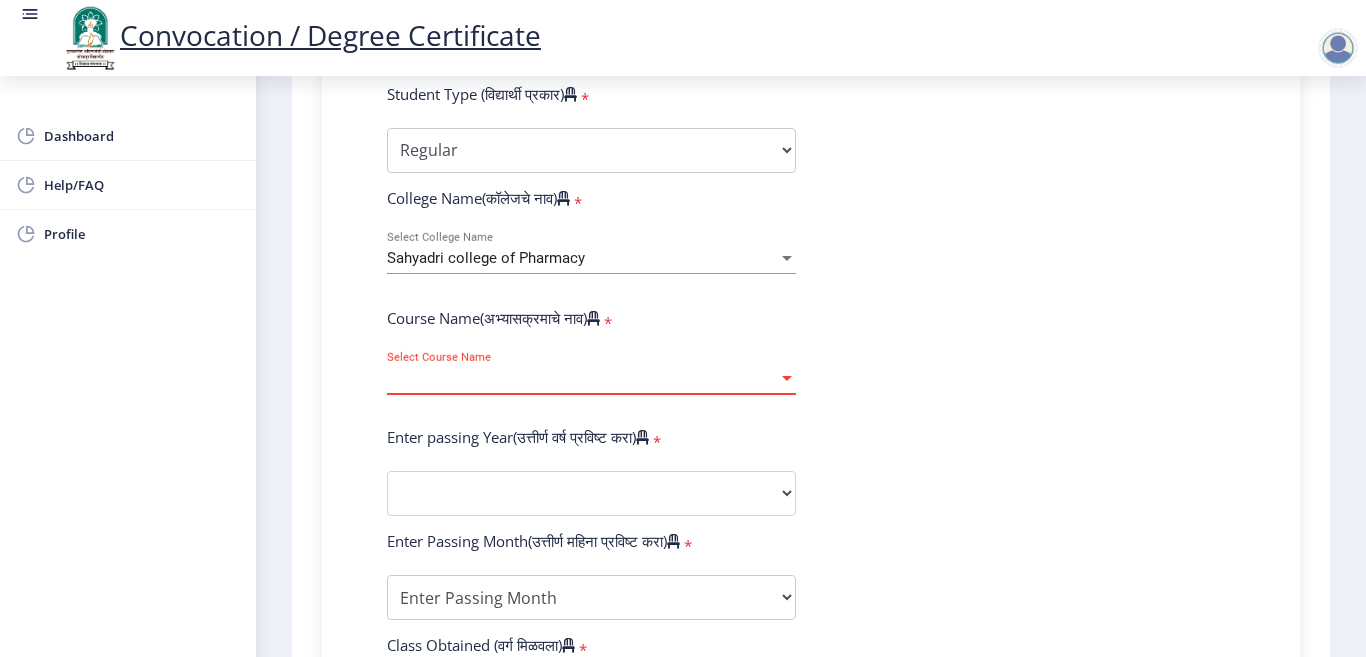 click at bounding box center (787, 378) 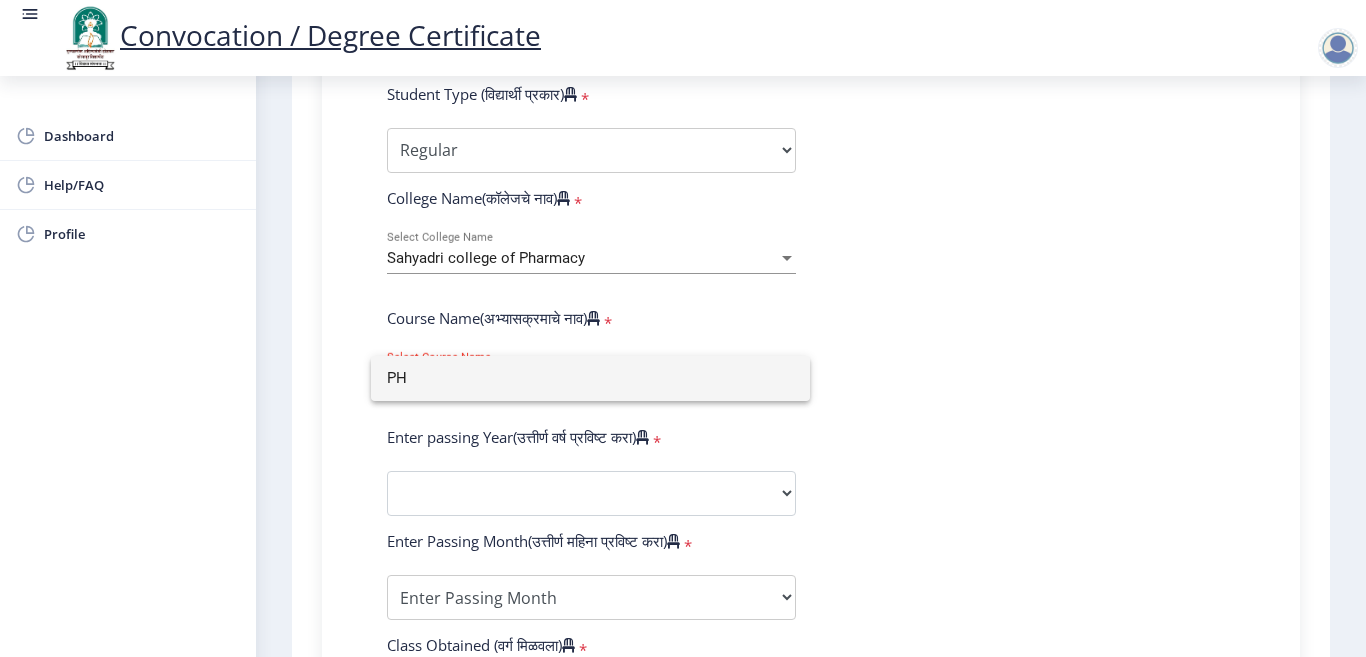 type on "P" 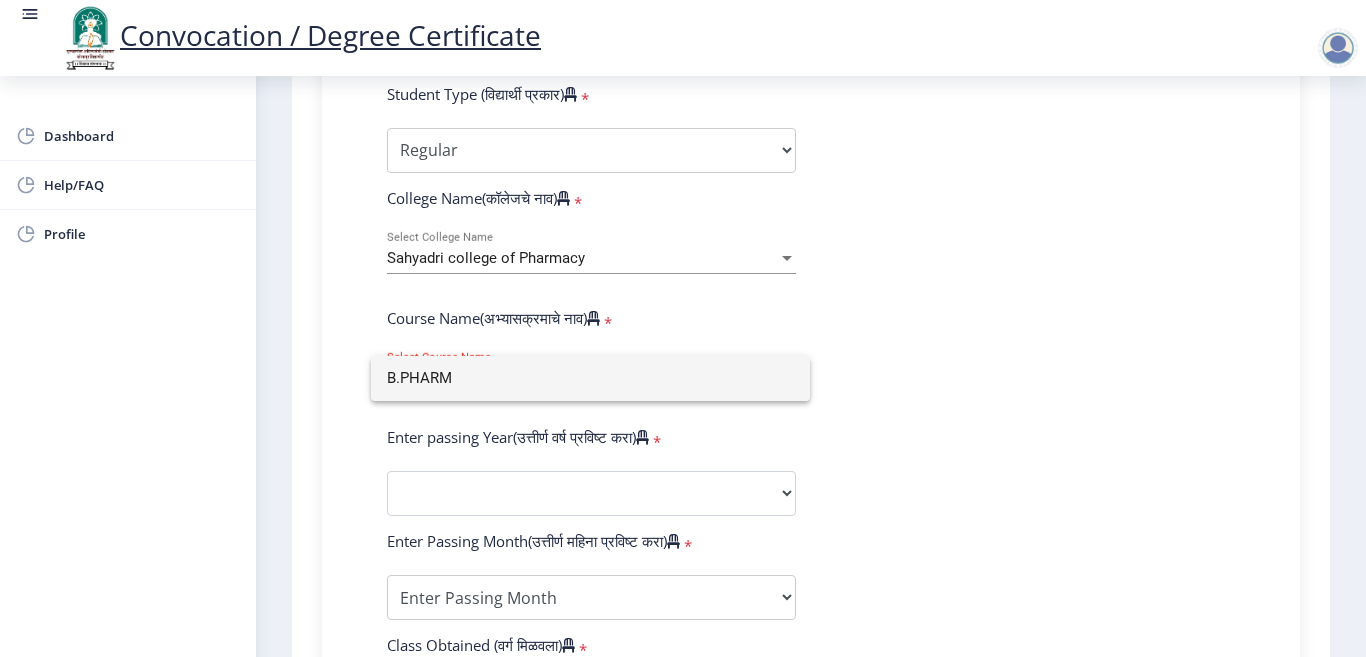 type on "B.PHARM" 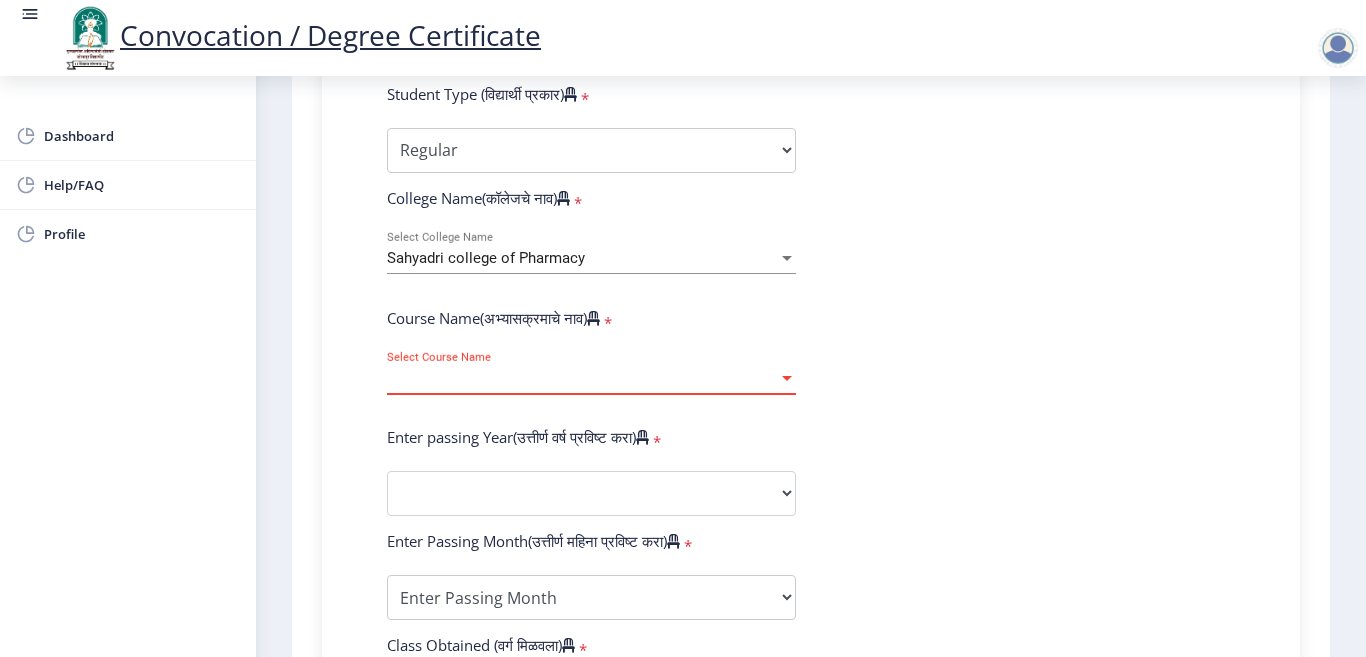 click on "Select Course Name" at bounding box center (582, 378) 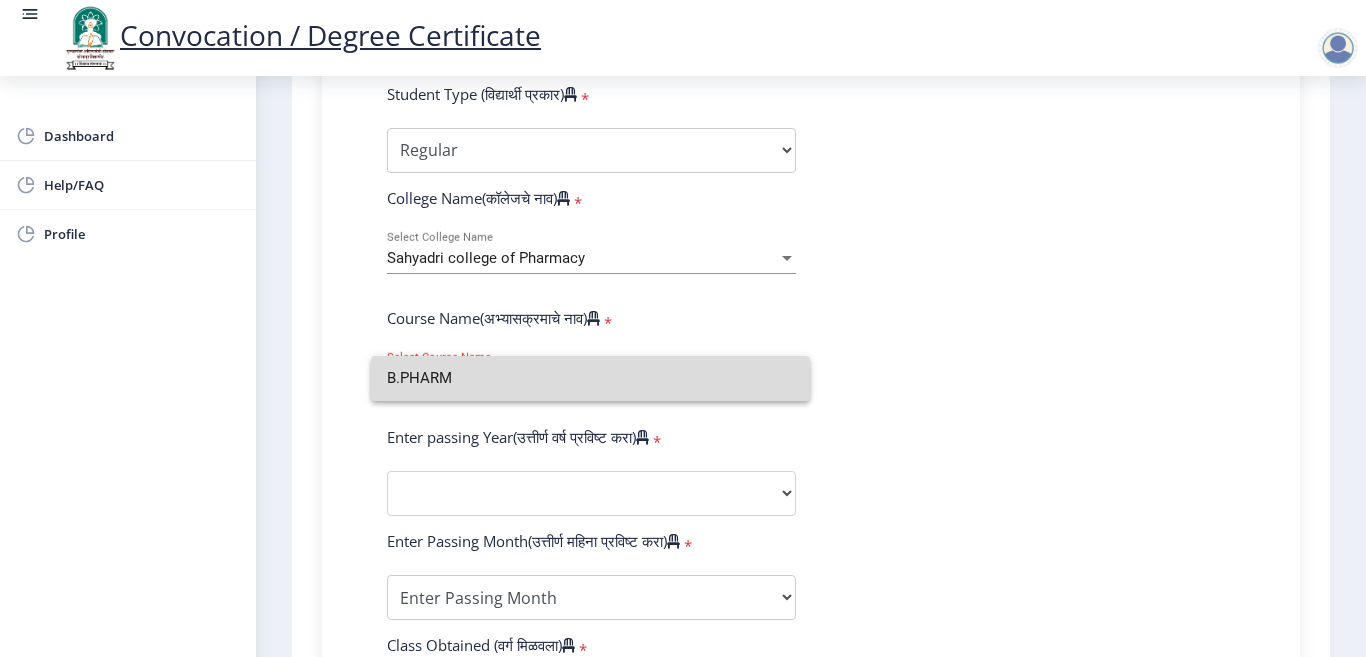 click on "B.PHARM" at bounding box center [590, 378] 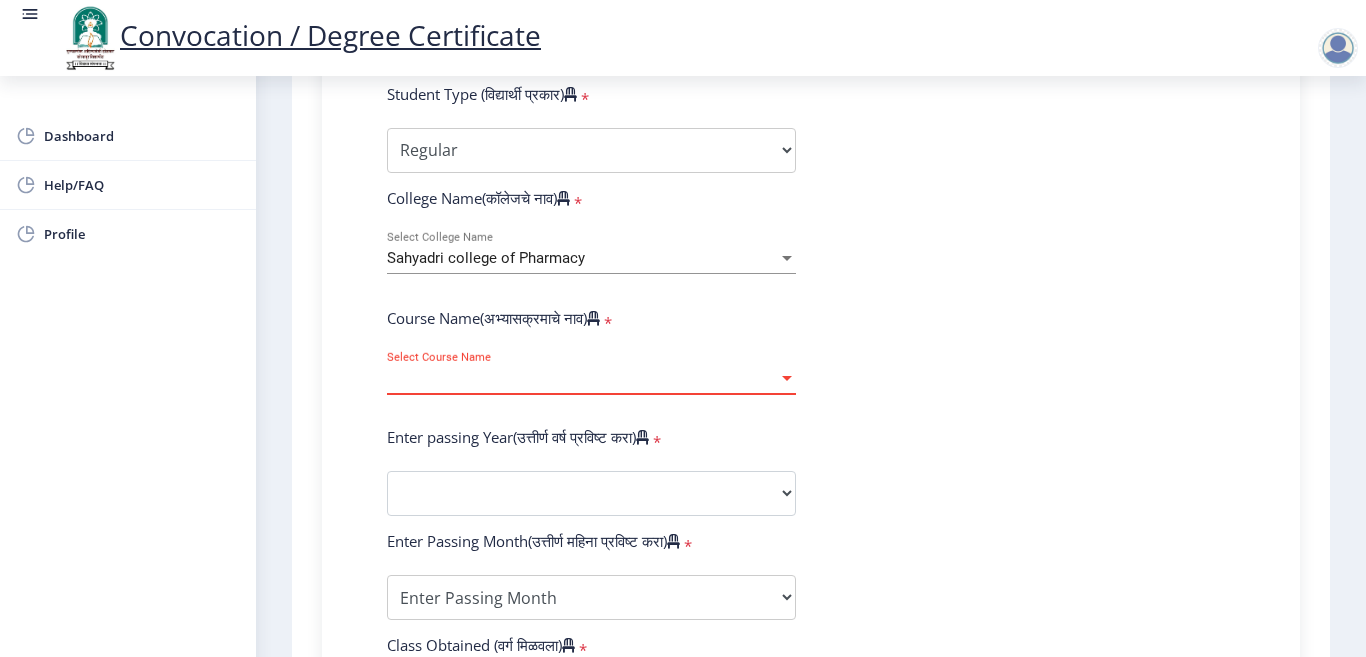 click at bounding box center [787, 378] 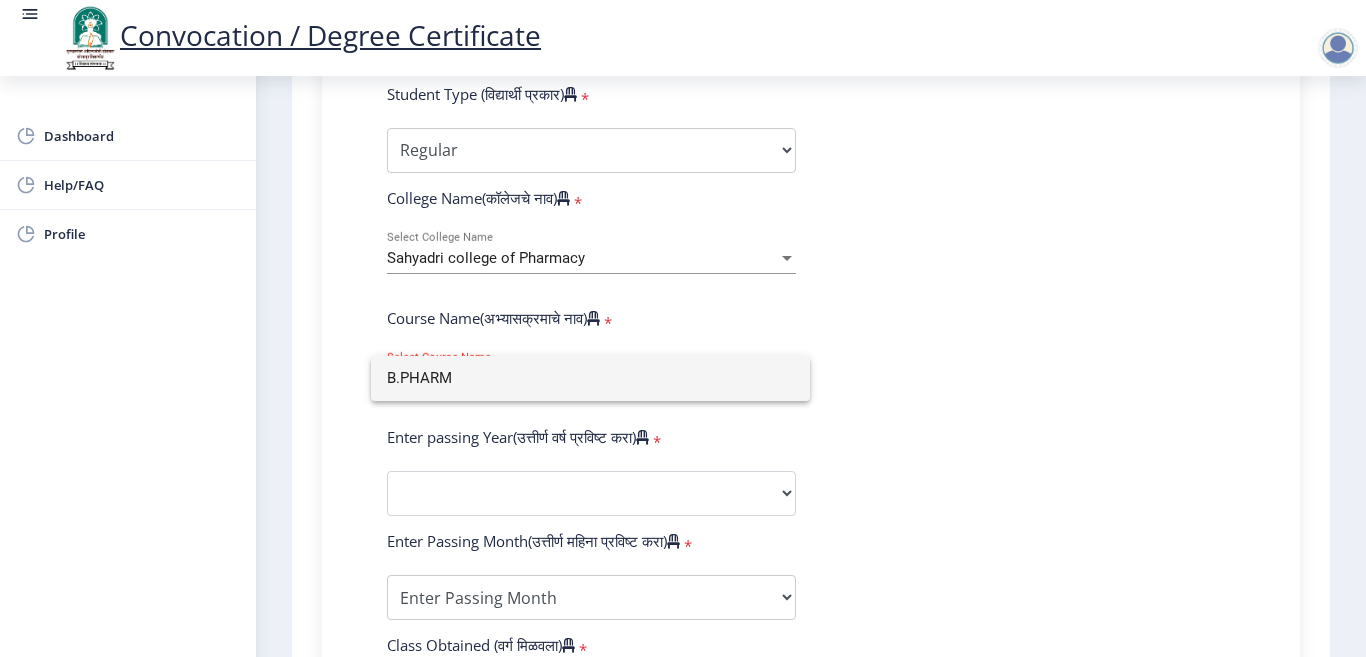 click on "B.PHARM" at bounding box center [590, 378] 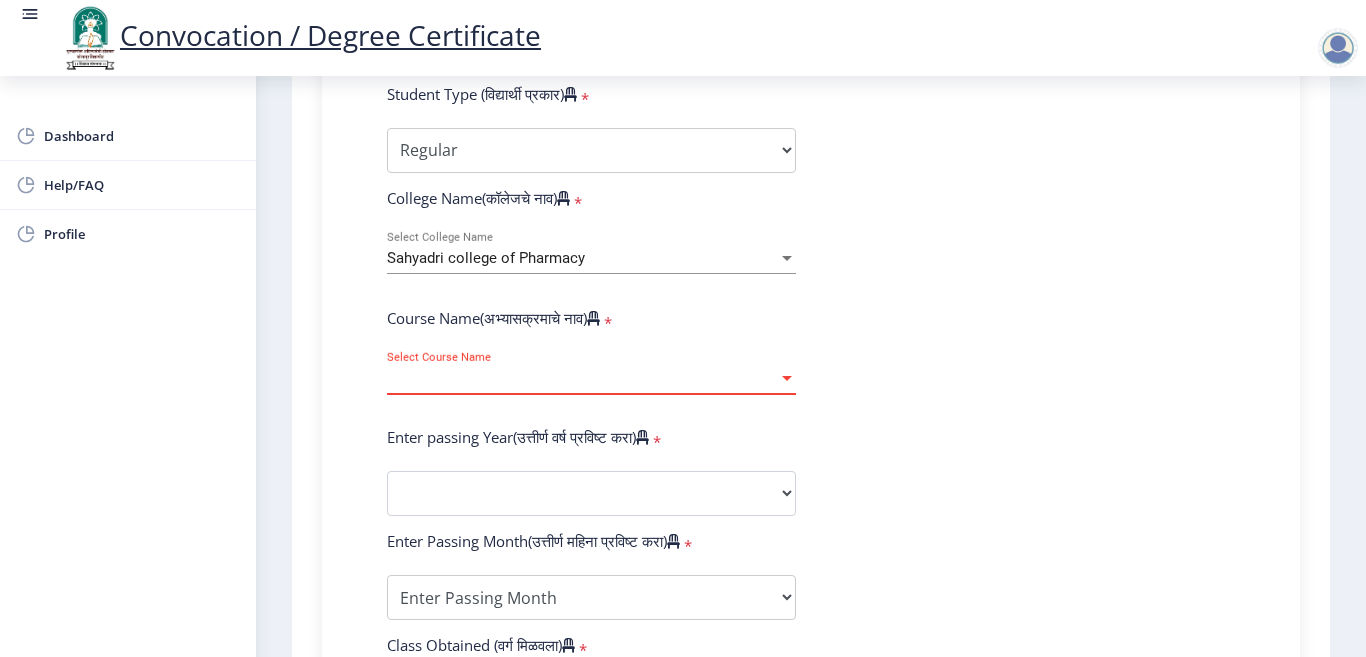 click at bounding box center (787, 378) 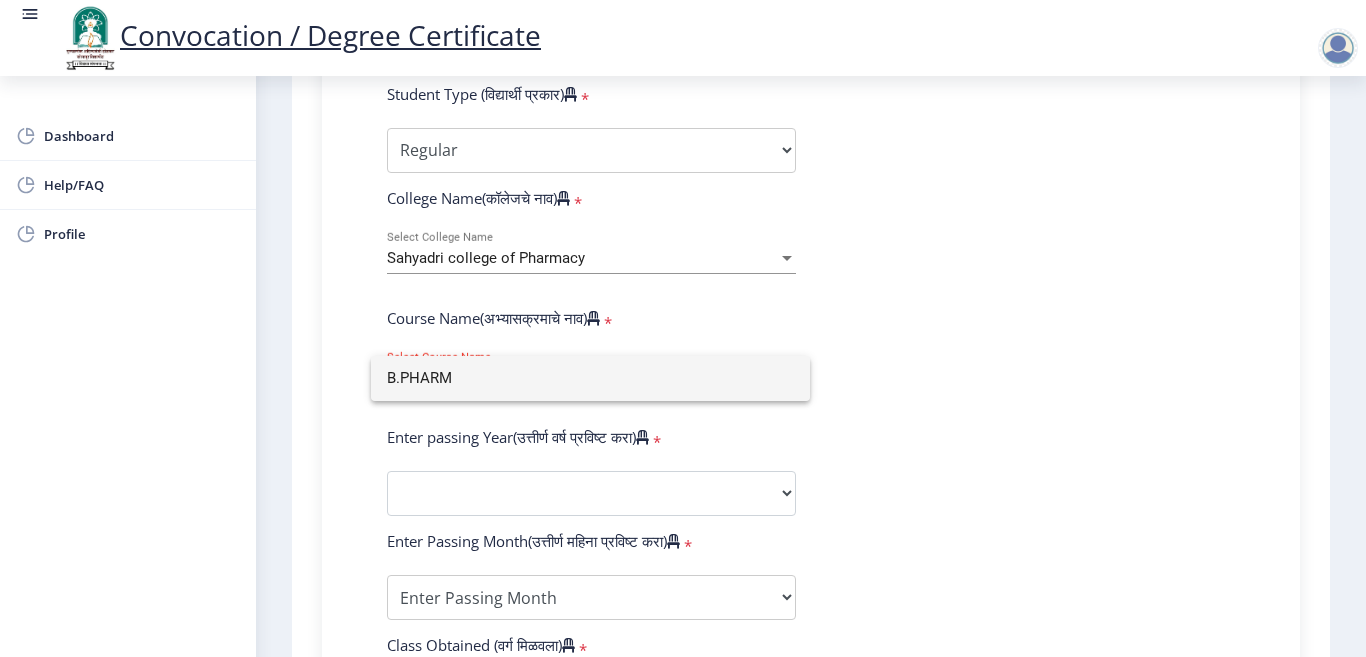 click on "B.PHARM" at bounding box center (590, 378) 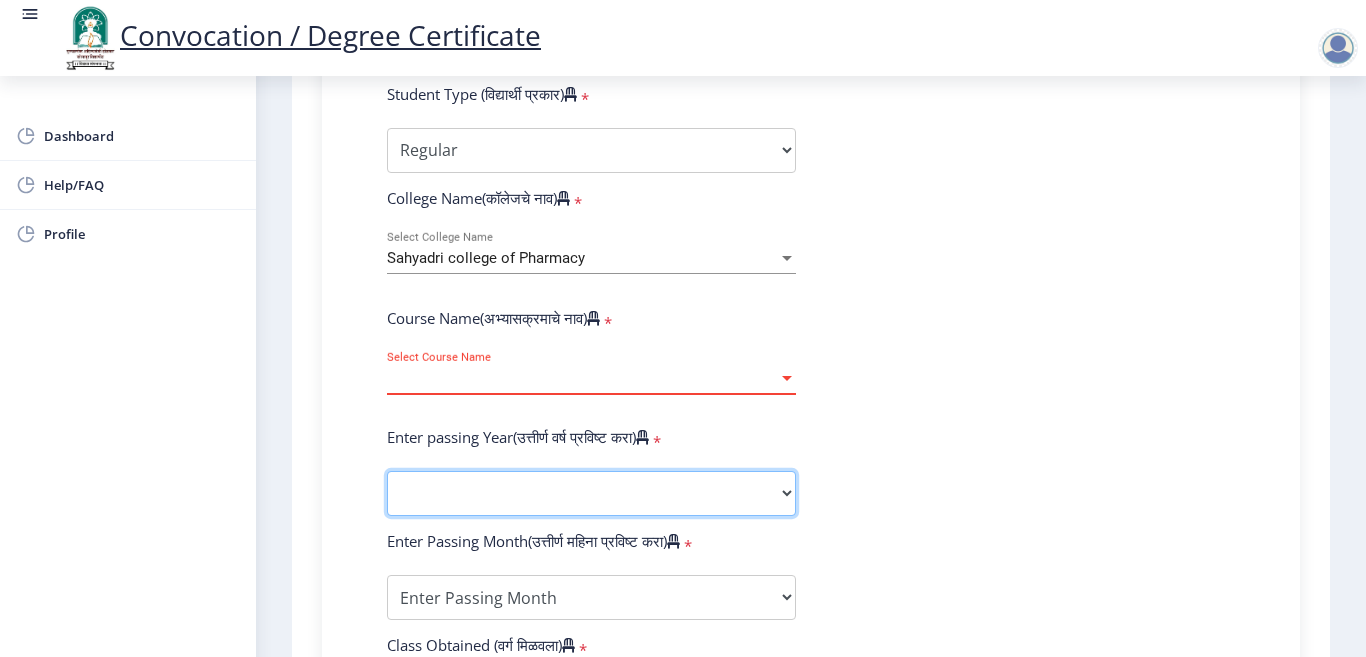 click on "2025   2024   2023   2022   2021   2020   2019   2018   2017   2016   2015   2014   2013   2012   2011   2010   2009   2008   2007   2006   2005   2004   2003   2002   2001   2000   1999   1998   1997   1996   1995   1994   1993   1992   1991   1990   1989   1988   1987   1986   1985   1984   1983   1982   1981   1980   1979   1978   1977   1976" 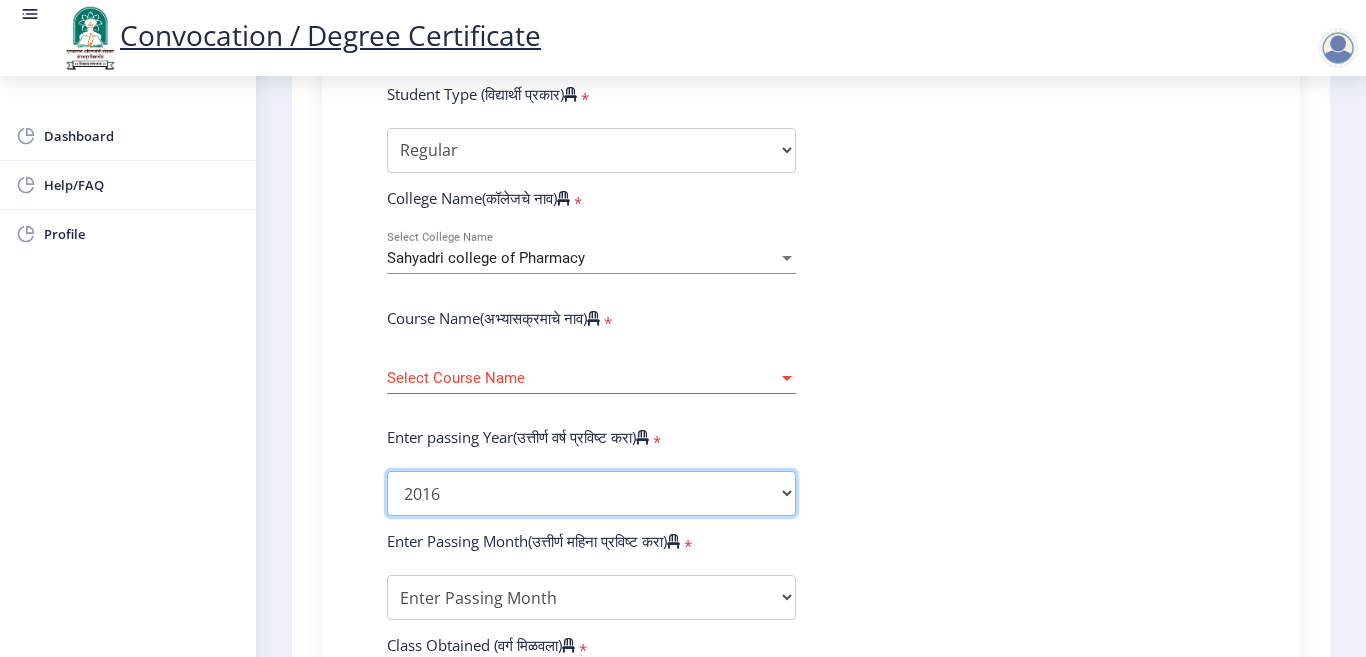 click on "2025   2024   2023   2022   2021   2020   2019   2018   2017   2016   2015   2014   2013   2012   2011   2010   2009   2008   2007   2006   2005   2004   2003   2002   2001   2000   1999   1998   1997   1996   1995   1994   1993   1992   1991   1990   1989   1988   1987   1986   1985   1984   1983   1982   1981   1980   1979   1978   1977   1976" 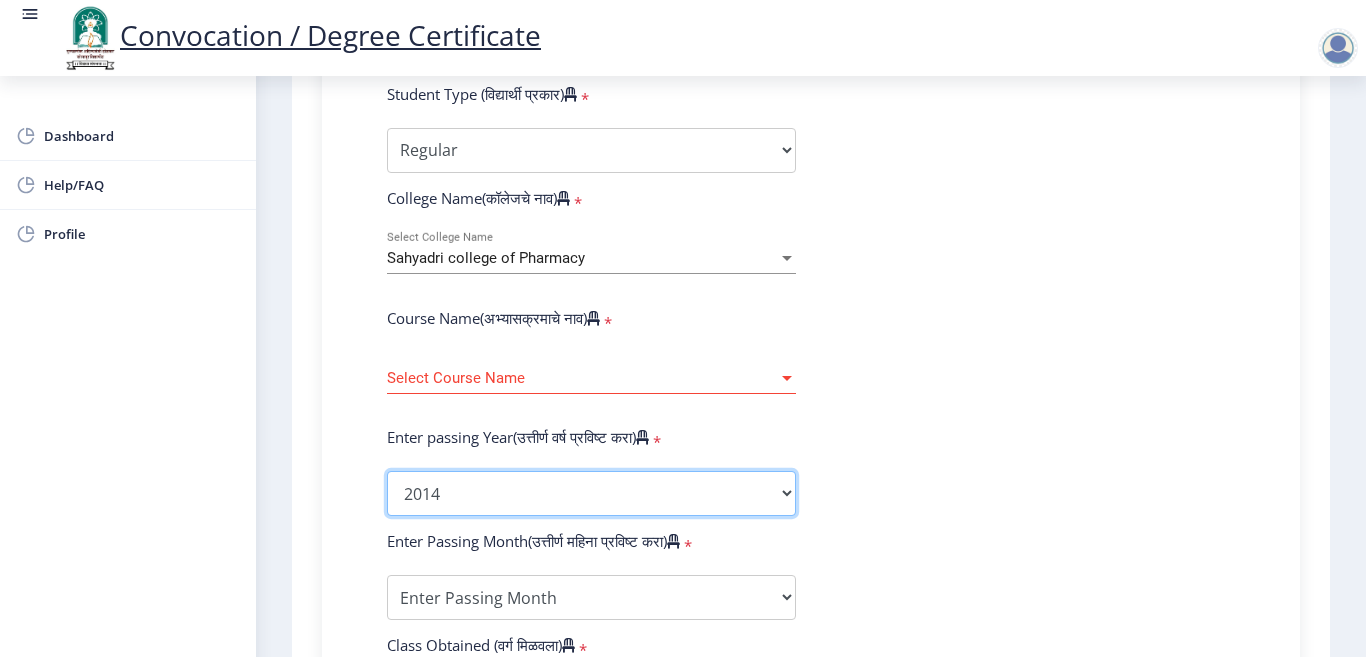 click on "2025   2024   2023   2022   2021   2020   2019   2018   2017   2016   2015   2014   2013   2012   2011   2010   2009   2008   2007   2006   2005   2004   2003   2002   2001   2000   1999   1998   1997   1996   1995   1994   1993   1992   1991   1990   1989   1988   1987   1986   1985   1984   1983   1982   1981   1980   1979   1978   1977   1976" 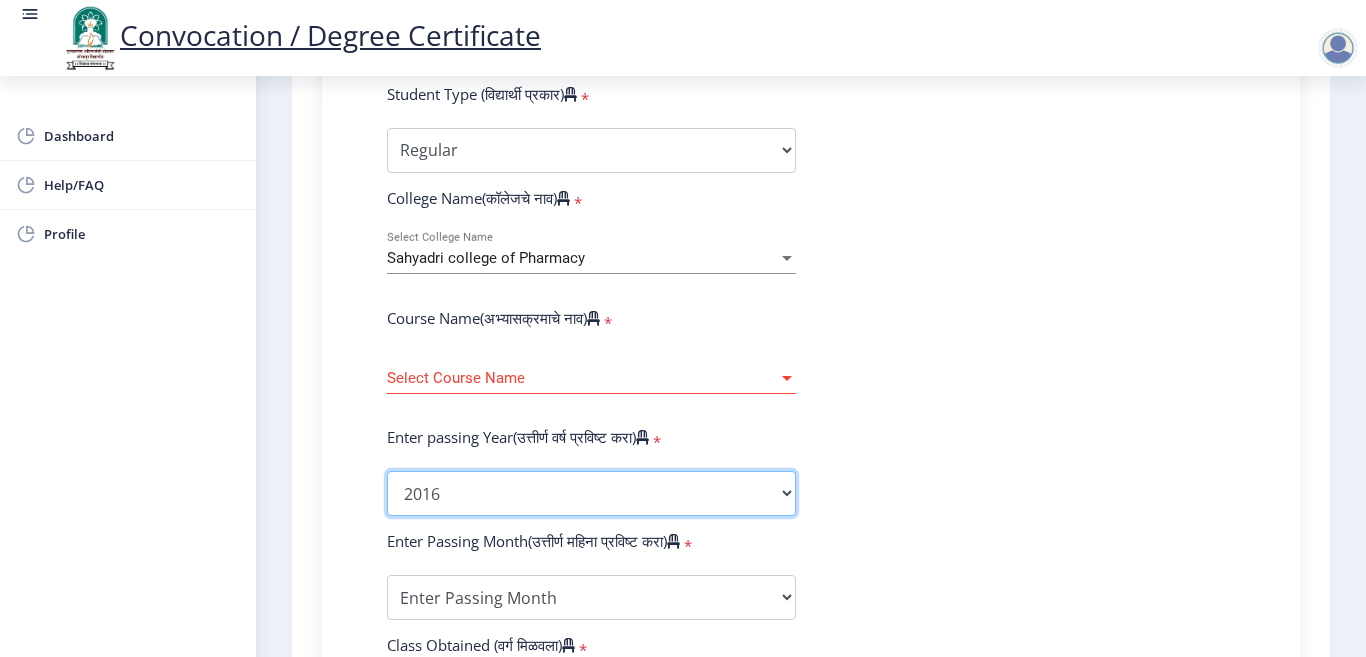 click on "2025   2024   2023   2022   2021   2020   2019   2018   2017   2016   2015   2014   2013   2012   2011   2010   2009   2008   2007   2006   2005   2004   2003   2002   2001   2000   1999   1998   1997   1996   1995   1994   1993   1992   1991   1990   1989   1988   1987   1986   1985   1984   1983   1982   1981   1980   1979   1978   1977   1976" 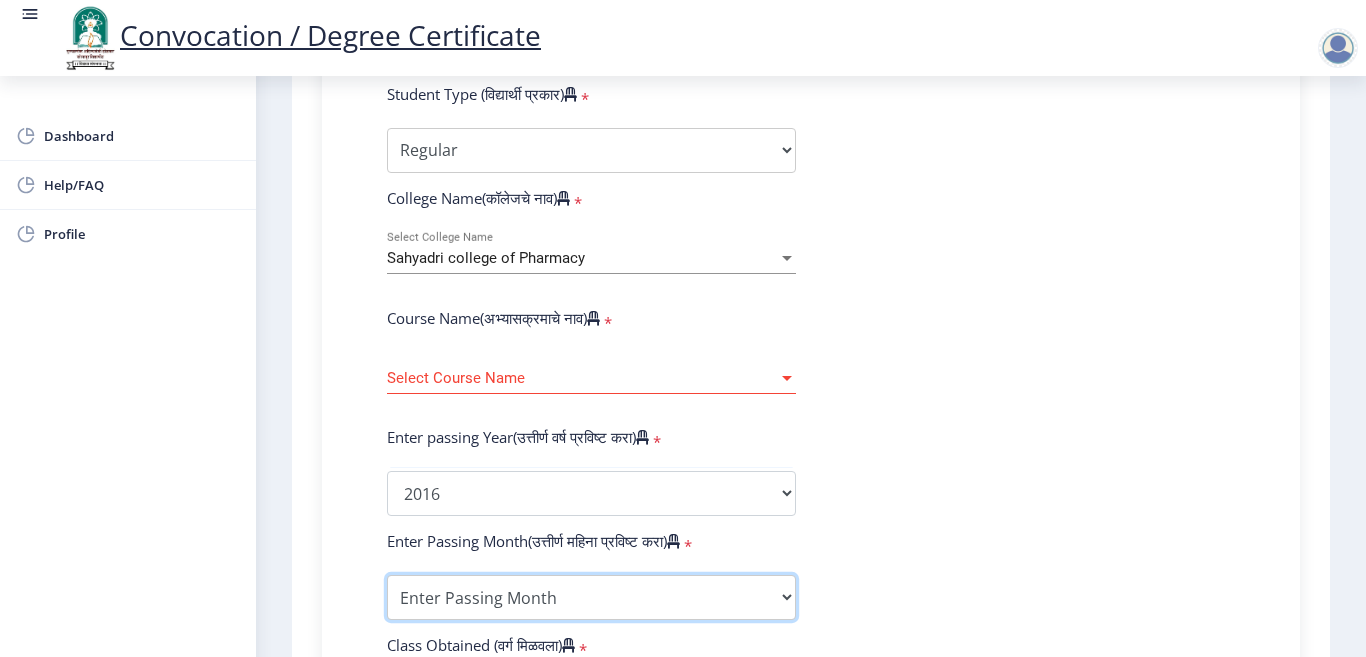 click on "Enter Passing Month March April May October November December" at bounding box center (591, 597) 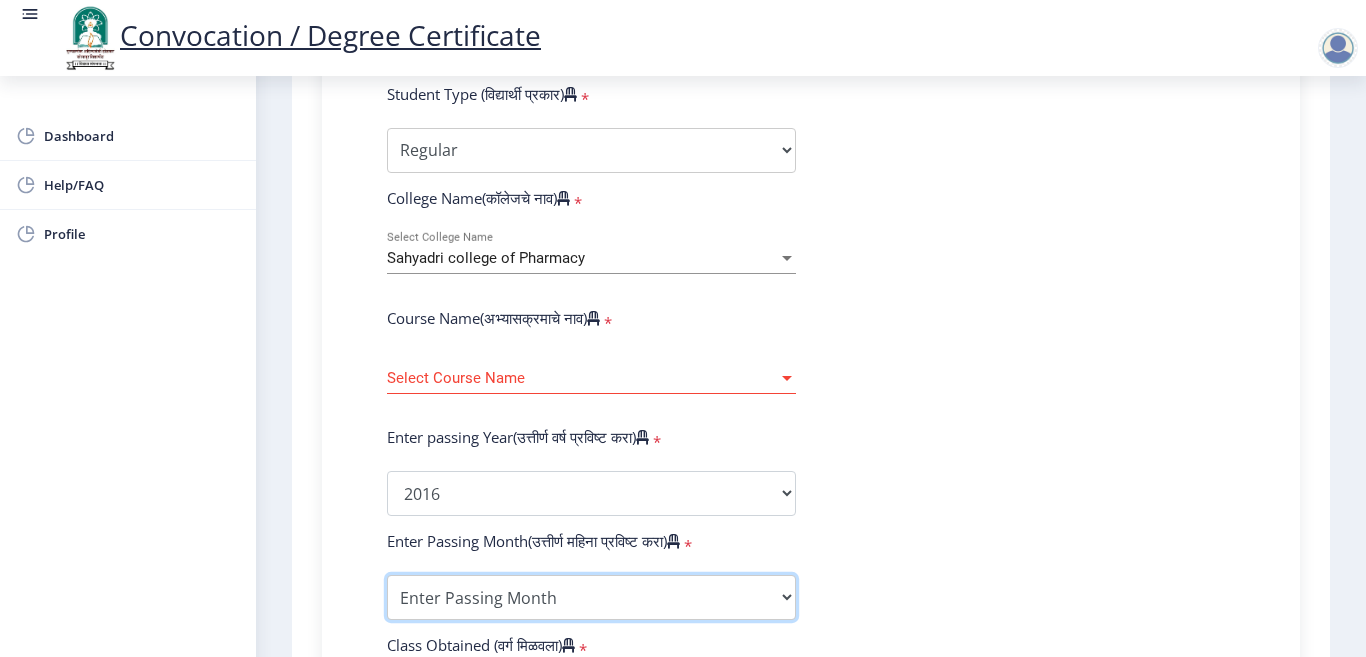 select on "October" 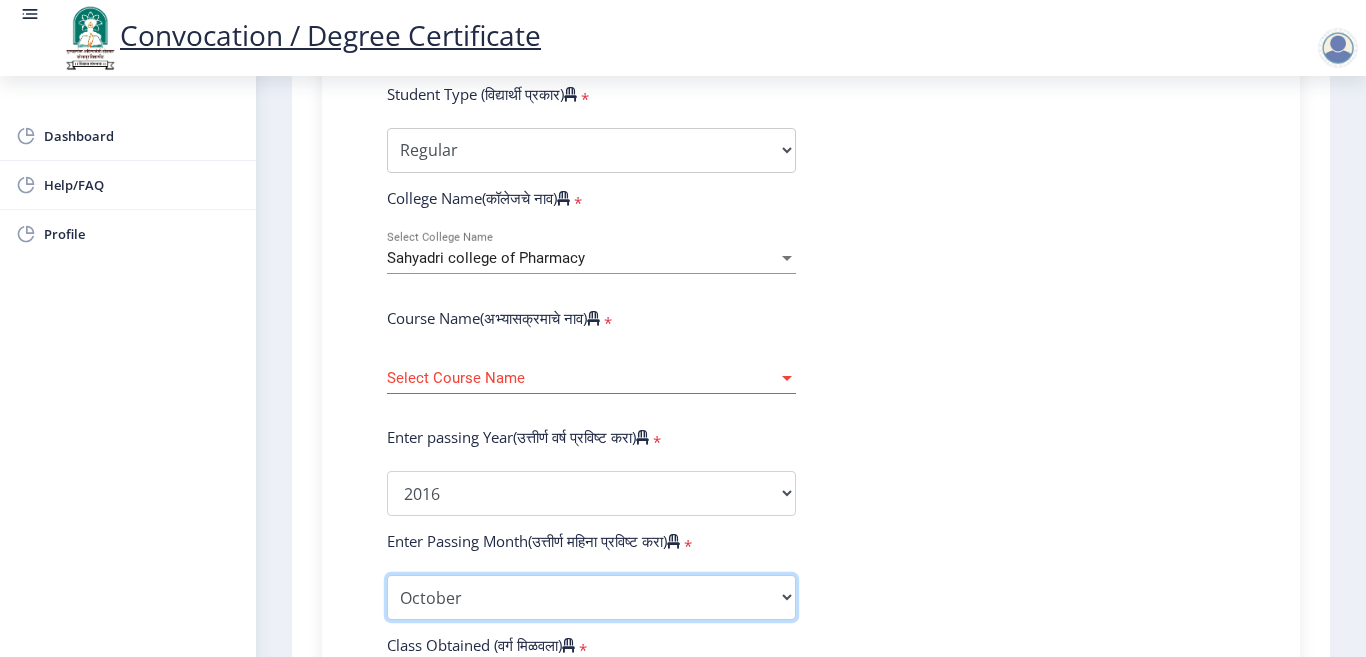 click on "Enter Passing Month March April May October November December" at bounding box center (591, 597) 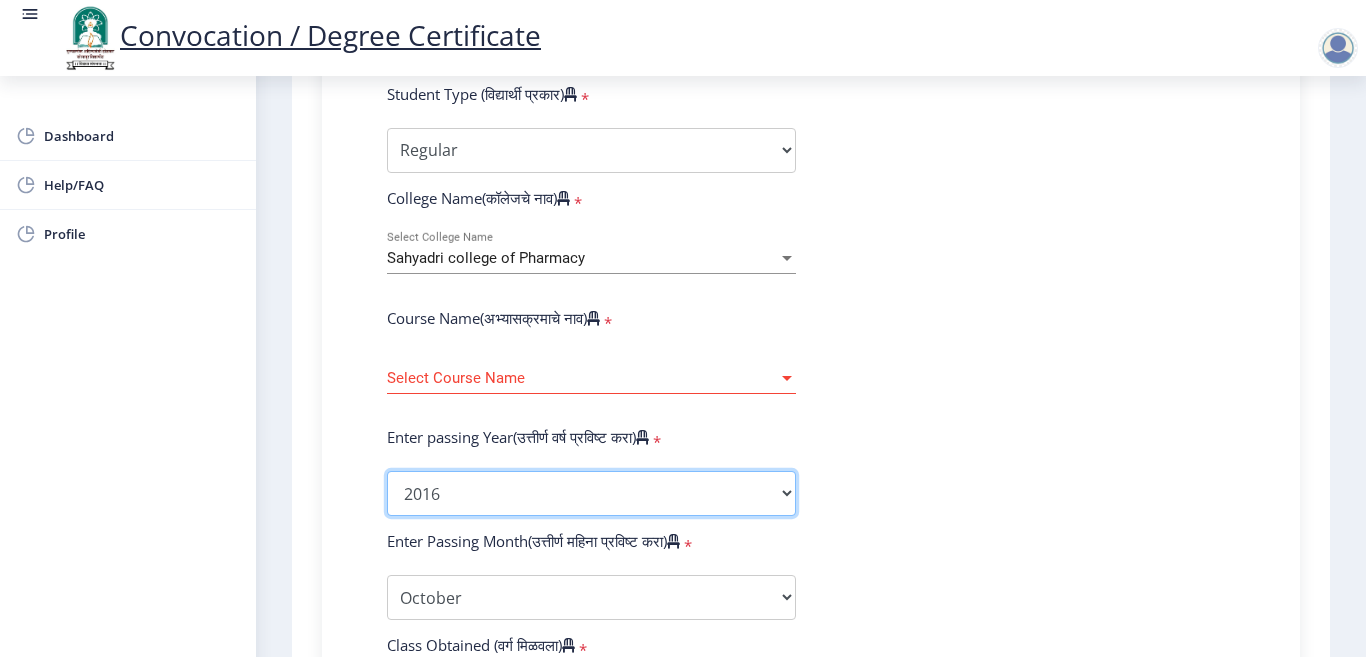 click on "2025   2024   2023   2022   2021   2020   2019   2018   2017   2016   2015   2014   2013   2012   2011   2010   2009   2008   2007   2006   2005   2004   2003   2002   2001   2000   1999   1998   1997   1996   1995   1994   1993   1992   1991   1990   1989   1988   1987   1986   1985   1984   1983   1982   1981   1980   1979   1978   1977   1976" 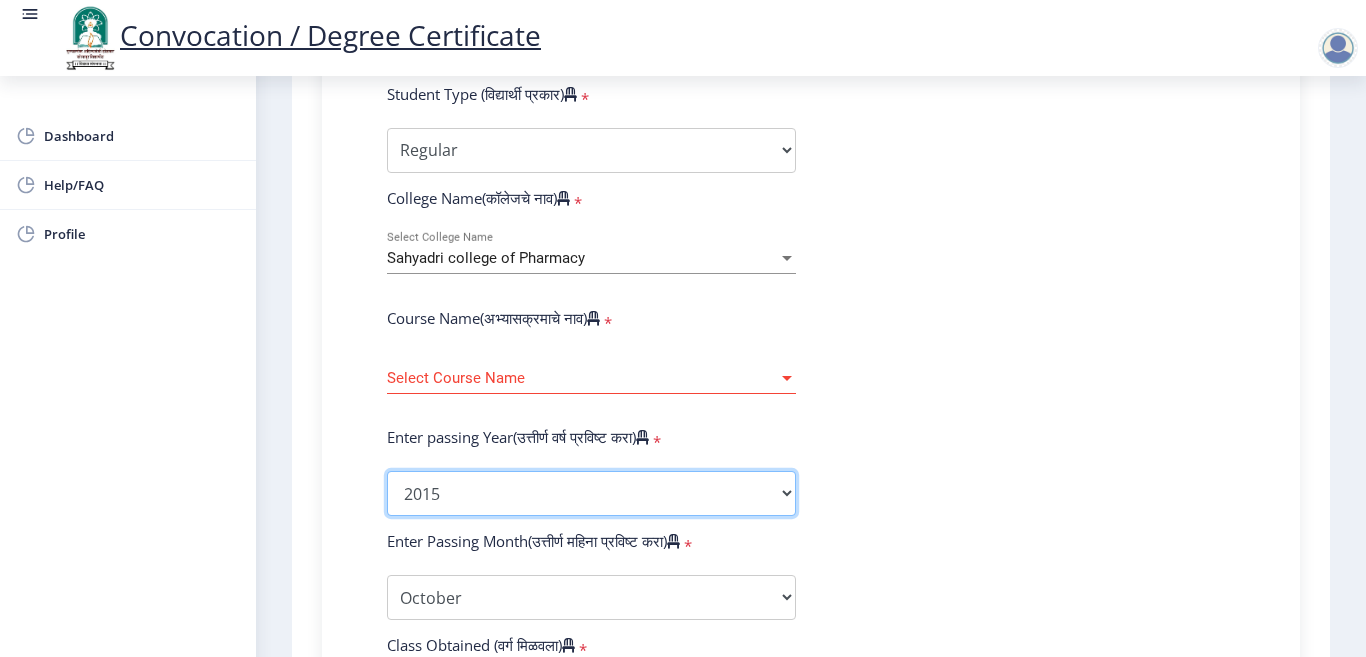 click on "2025   2024   2023   2022   2021   2020   2019   2018   2017   2016   2015   2014   2013   2012   2011   2010   2009   2008   2007   2006   2005   2004   2003   2002   2001   2000   1999   1998   1997   1996   1995   1994   1993   1992   1991   1990   1989   1988   1987   1986   1985   1984   1983   1982   1981   1980   1979   1978   1977   1976" 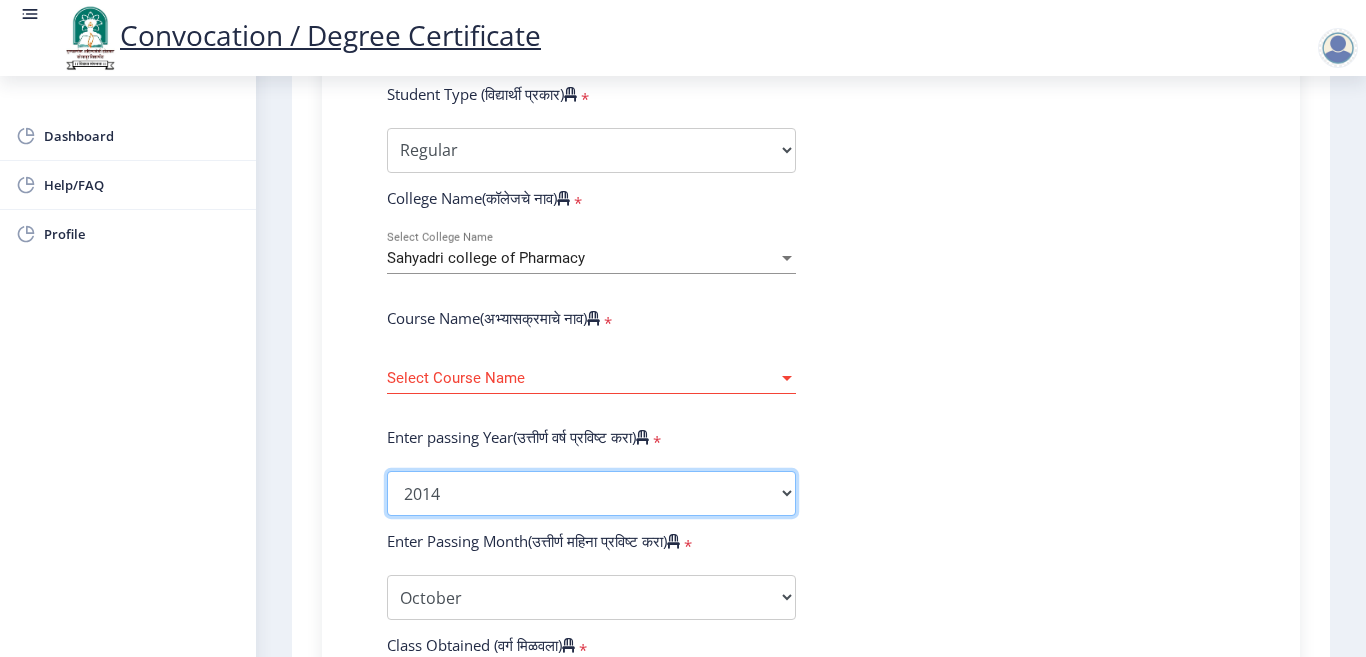select on "2015" 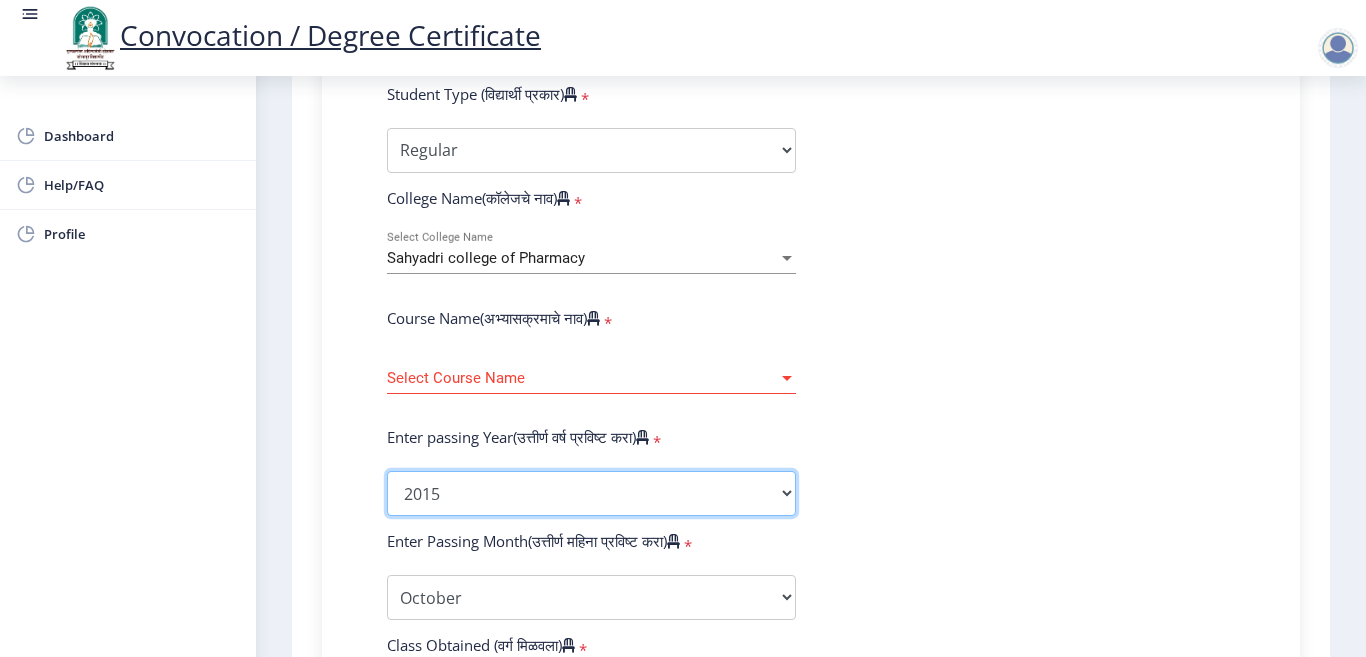 scroll, scrollTop: 81, scrollLeft: 0, axis: vertical 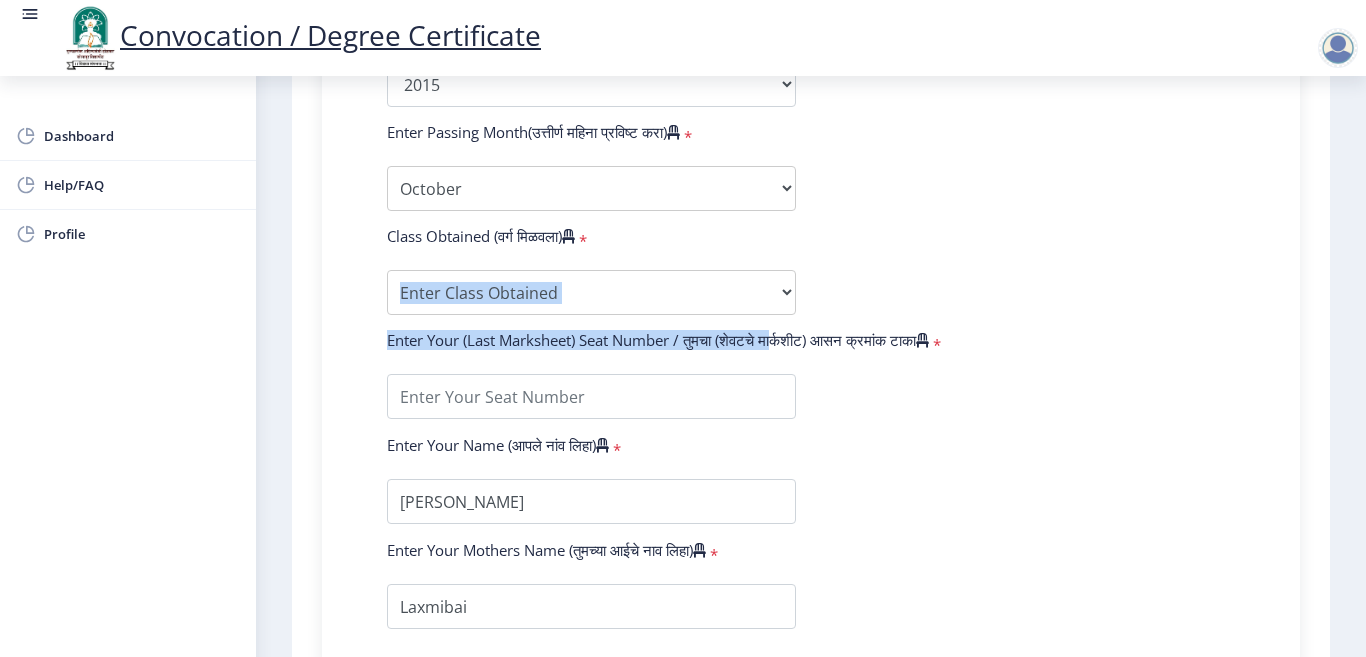 drag, startPoint x: 773, startPoint y: 329, endPoint x: 754, endPoint y: 284, distance: 48.8467 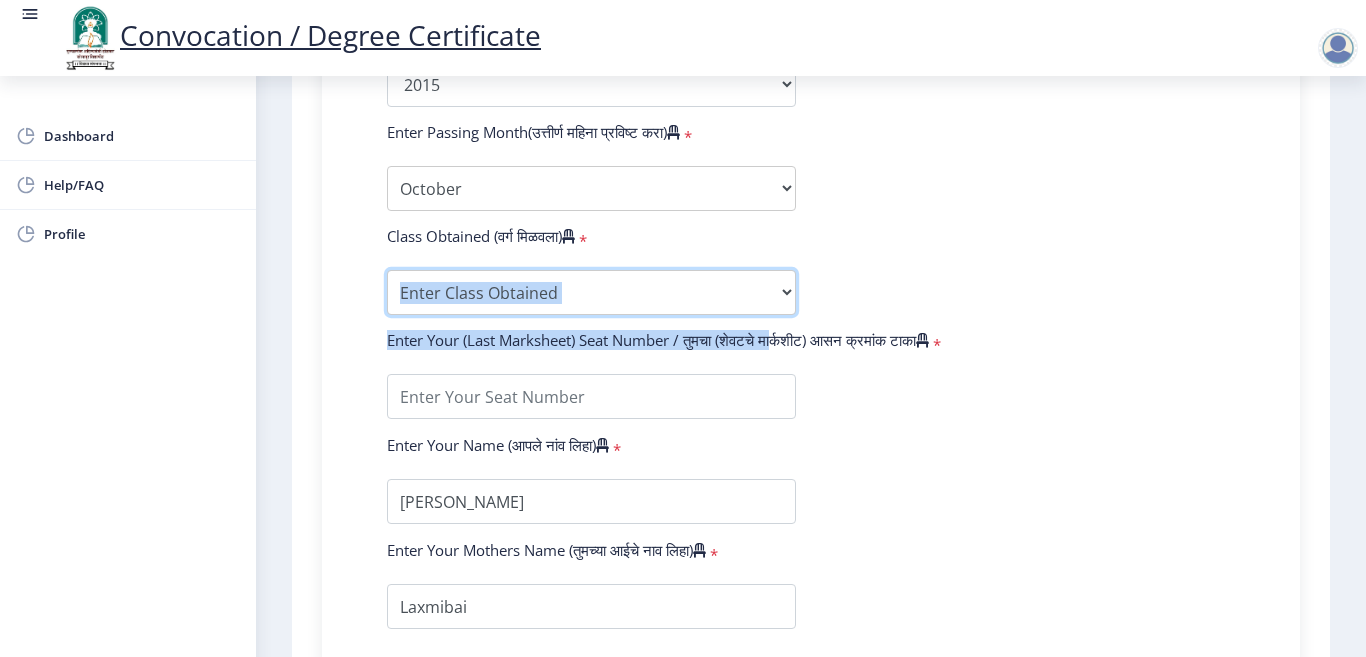 click on "Enter Class Obtained FIRST CLASS WITH DISTINCTION FIRST CLASS HIGHER SECOND CLASS SECOND CLASS PASS CLASS Grade O Grade A+ Grade A Grade B+ Grade B Grade C+ Grade C Grade D Grade E" at bounding box center [591, 292] 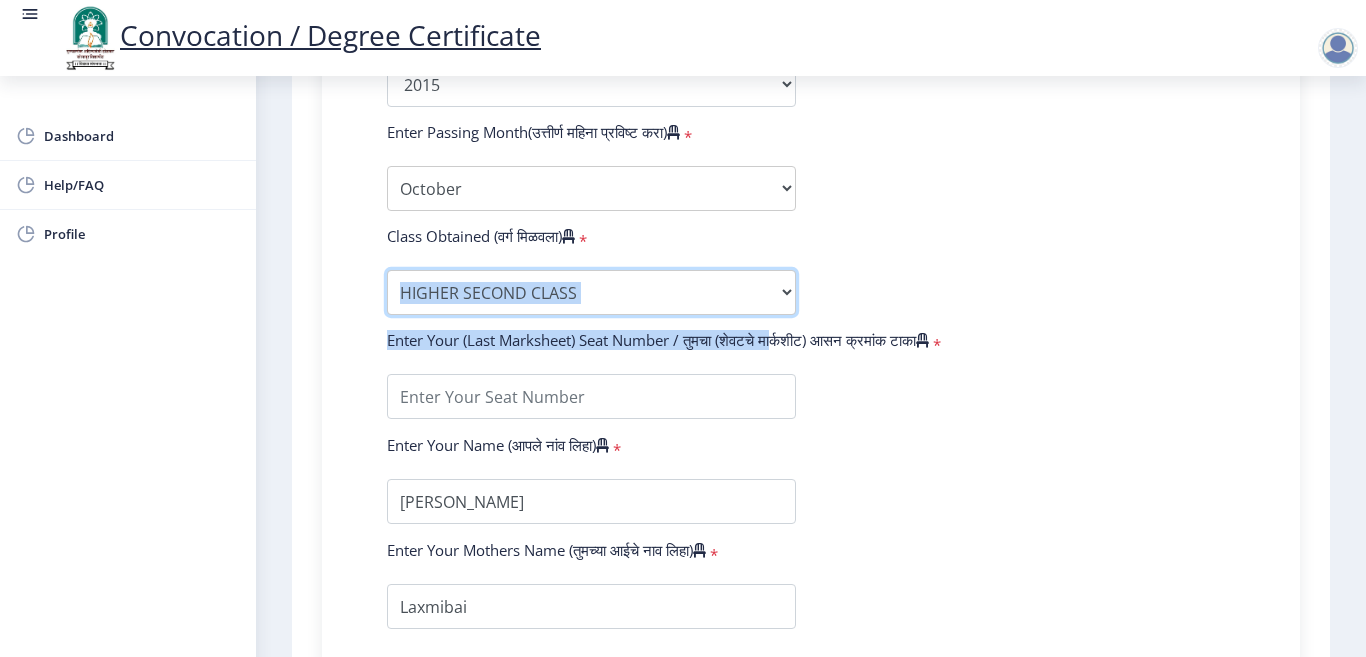click on "Enter Class Obtained FIRST CLASS WITH DISTINCTION FIRST CLASS HIGHER SECOND CLASS SECOND CLASS PASS CLASS Grade O Grade A+ Grade A Grade B+ Grade B Grade C+ Grade C Grade D Grade E" at bounding box center (591, 292) 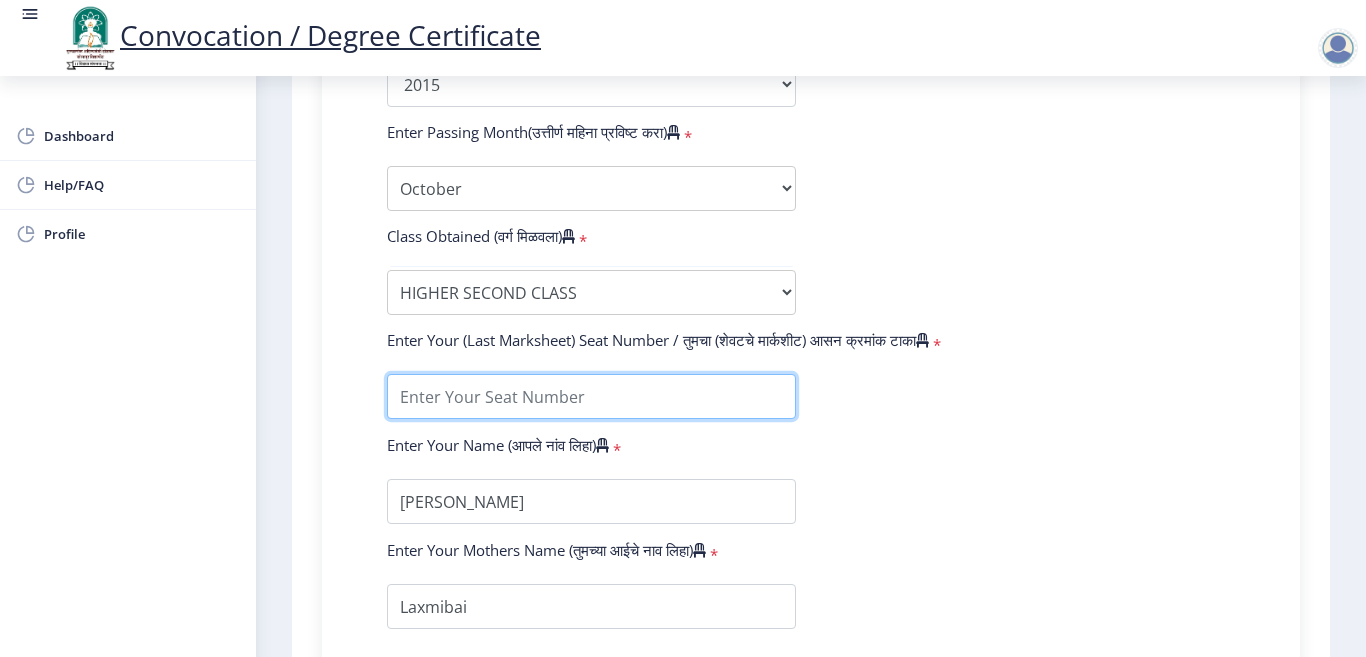 click at bounding box center [591, 396] 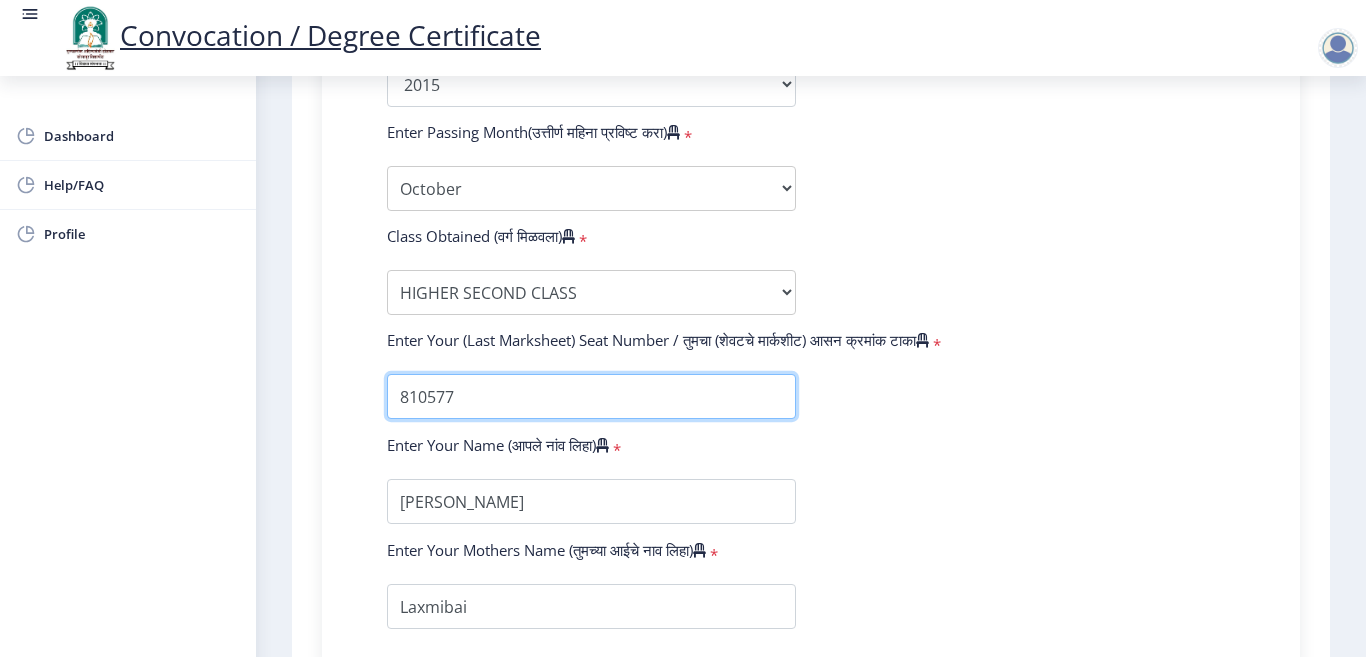 type on "810577" 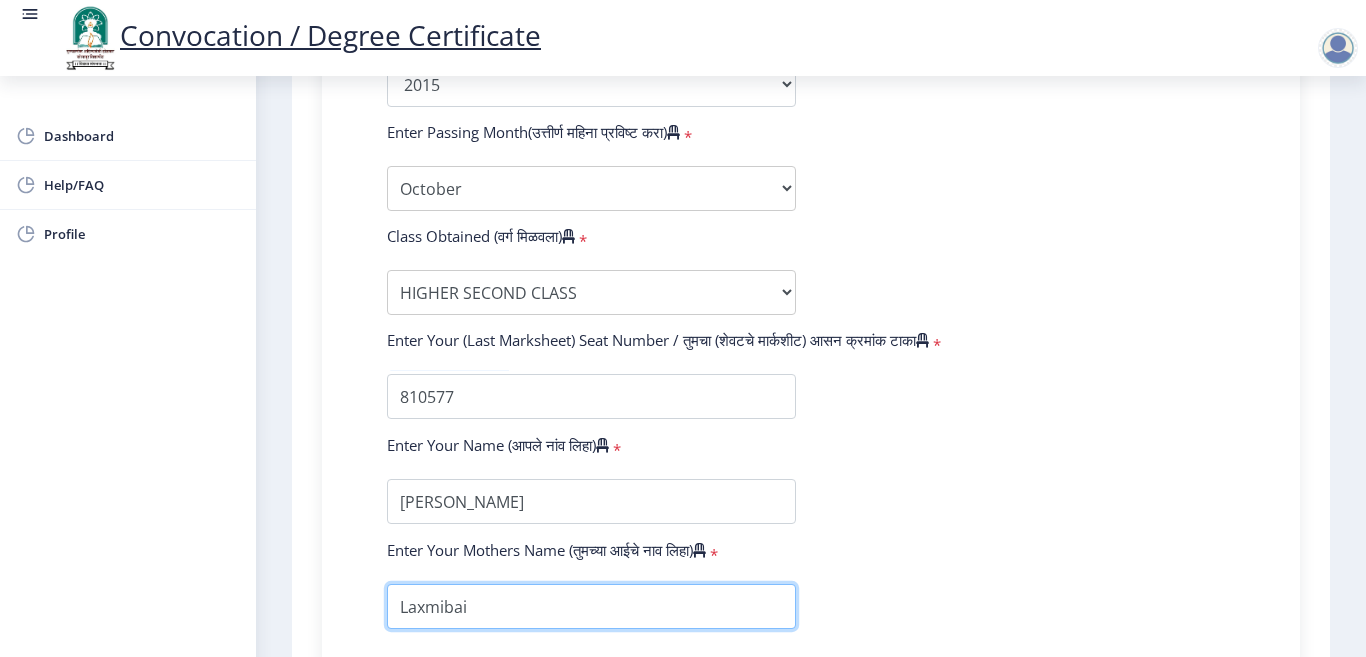 click at bounding box center [591, 606] 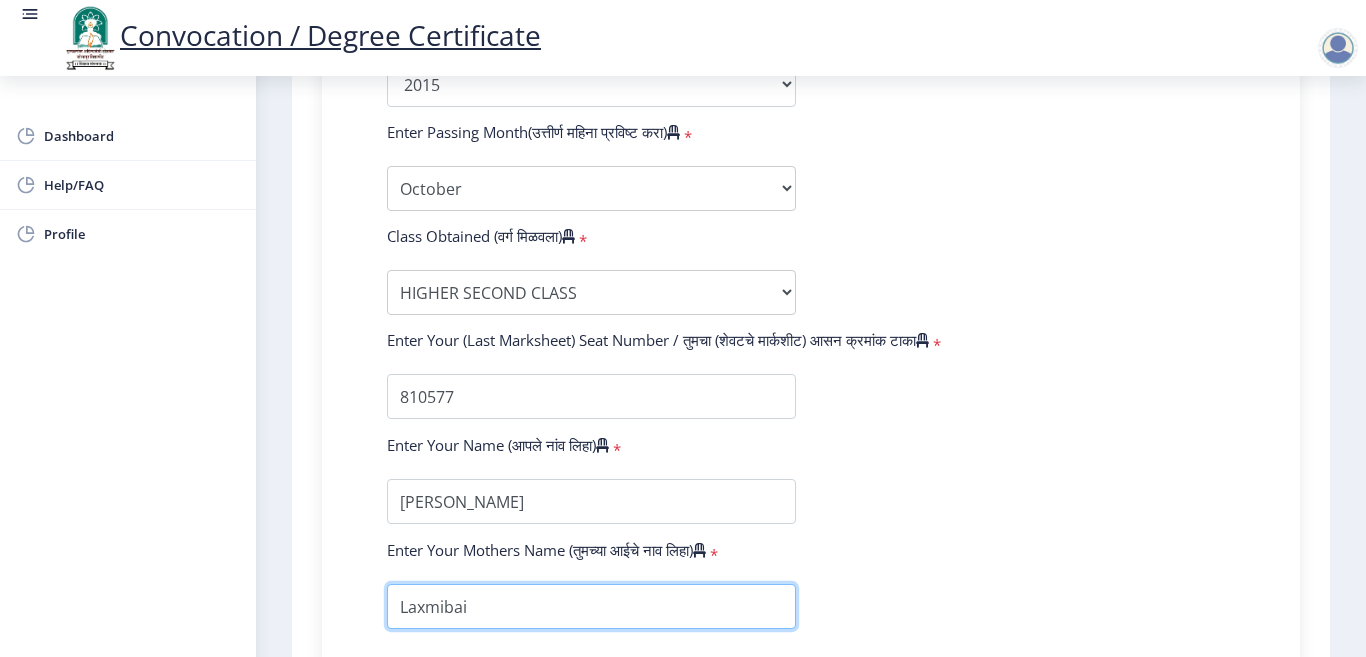 scroll, scrollTop: 490, scrollLeft: 0, axis: vertical 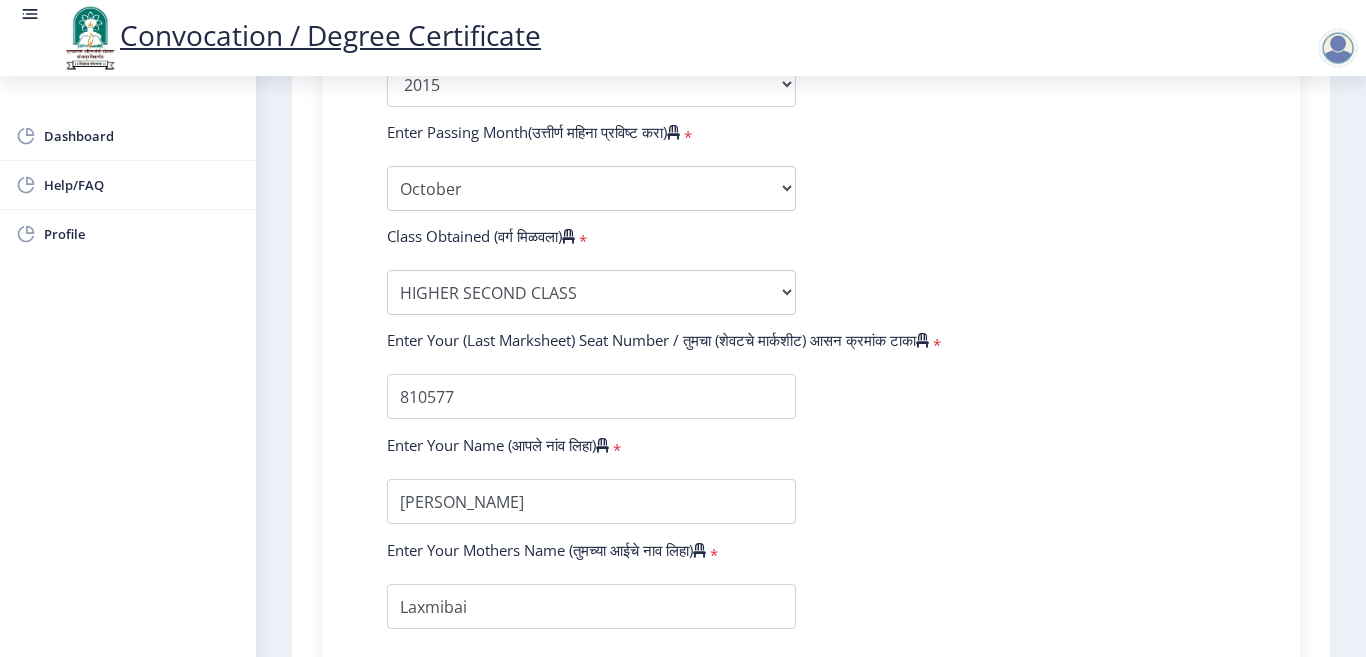 click on "Enter Your PRN Number (तुमचा पीआरएन (कायम नोंदणी क्रमांक) एंटर करा)   * Student Type (विद्यार्थी प्रकार)    * Select Student Type Regular External College Name(कॉलेजचे नाव)   * Sahyadri college of Pharmacy Select College Name Course Name(अभ्यासक्रमाचे नाव)   * Select Course Name Select Course Name Enter passing Year(उत्तीर्ण वर्ष प्रविष्ट करा)   *  2025   2024   2023   2022   2021   2020   2019   2018   2017   2016   2015   2014   2013   2012   2011   2010   2009   2008   2007   2006   2005   2004   2003   2002   2001   2000   1999   1998   1997   1996   1995   1994   1993   1992   1991   1990   1989   1988   1987   1986   1985   1984   1983   1982   1981   1980   1979   1978   1977   1976  Enter Passing Month(उत्तीर्ण महिना प्रविष्ट करा)   * March May" 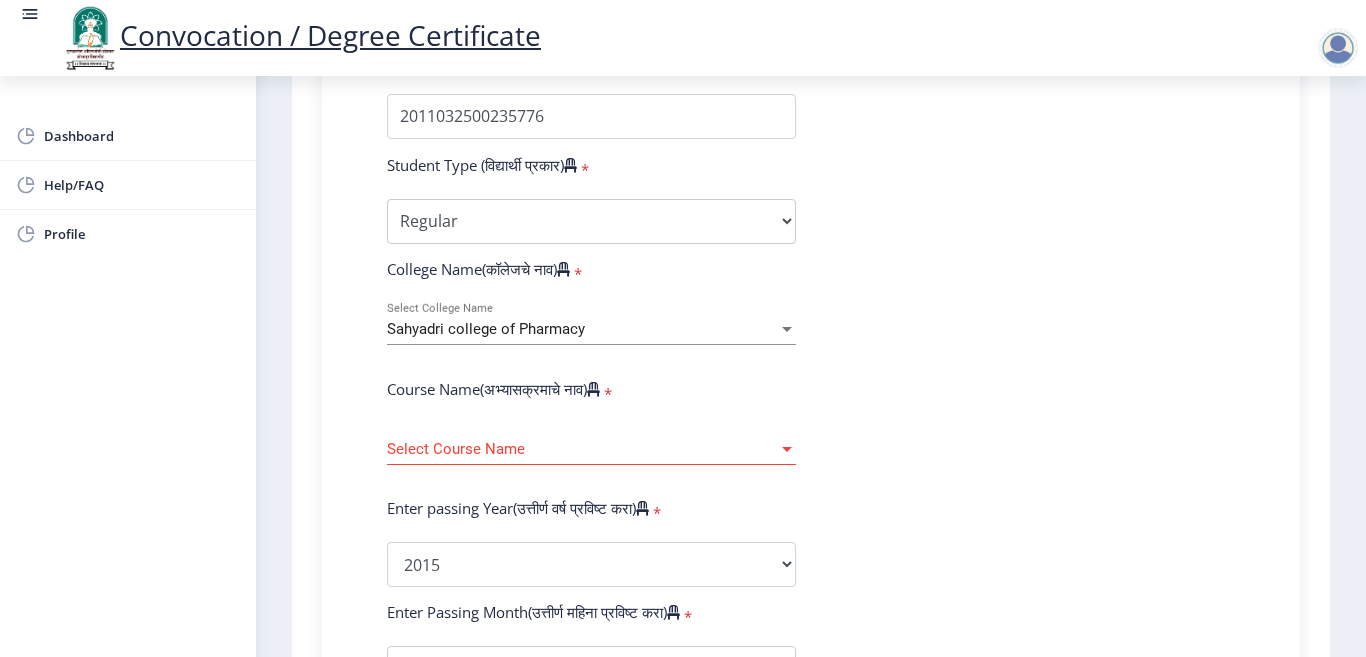 scroll, scrollTop: 545, scrollLeft: 0, axis: vertical 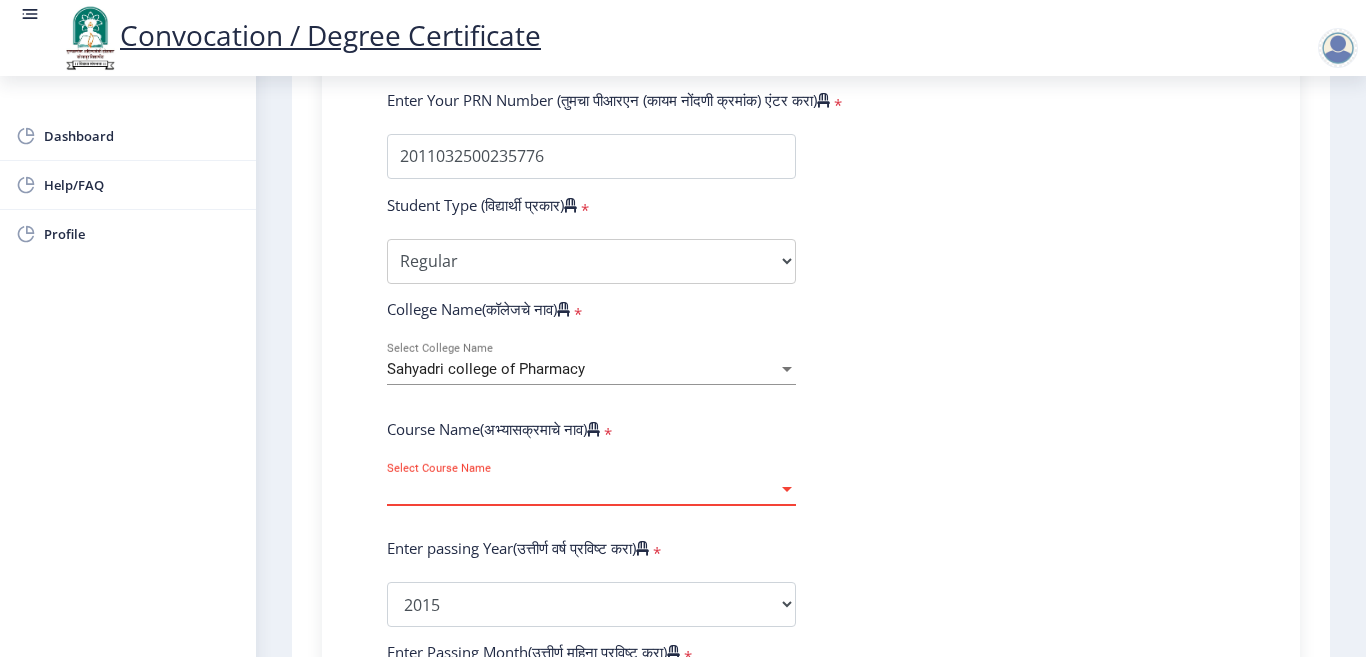 click at bounding box center [787, 489] 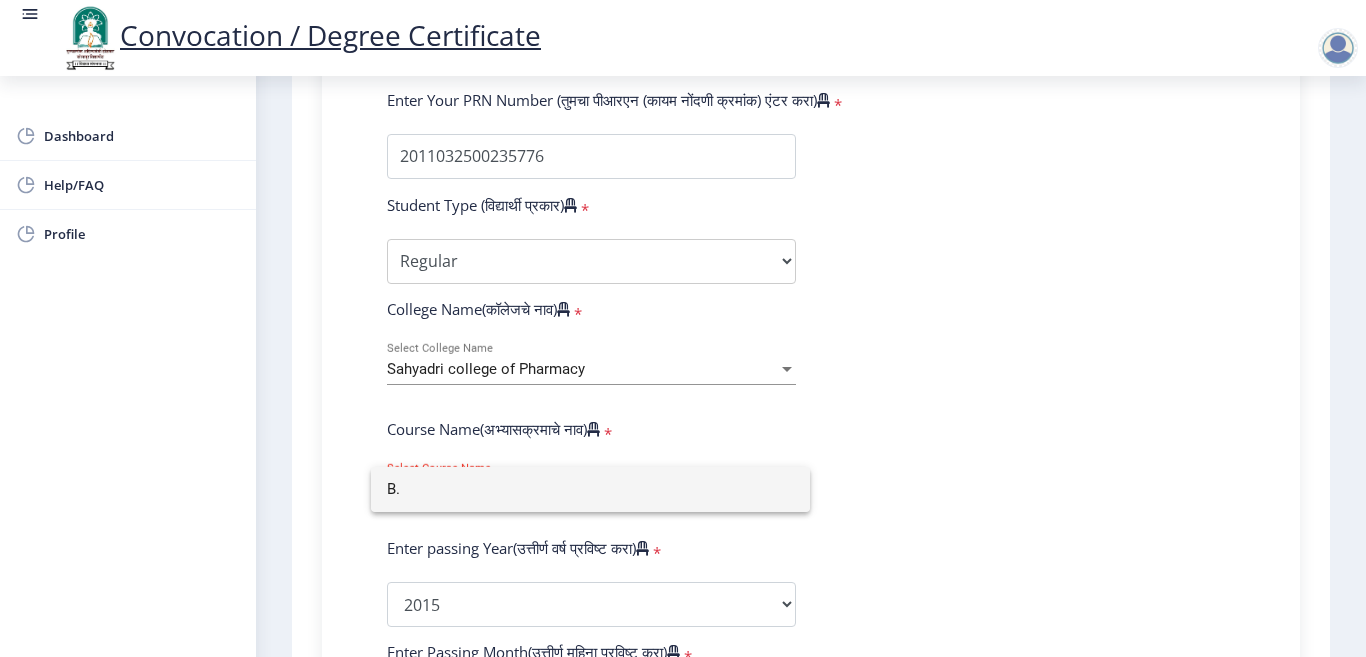 type on "B" 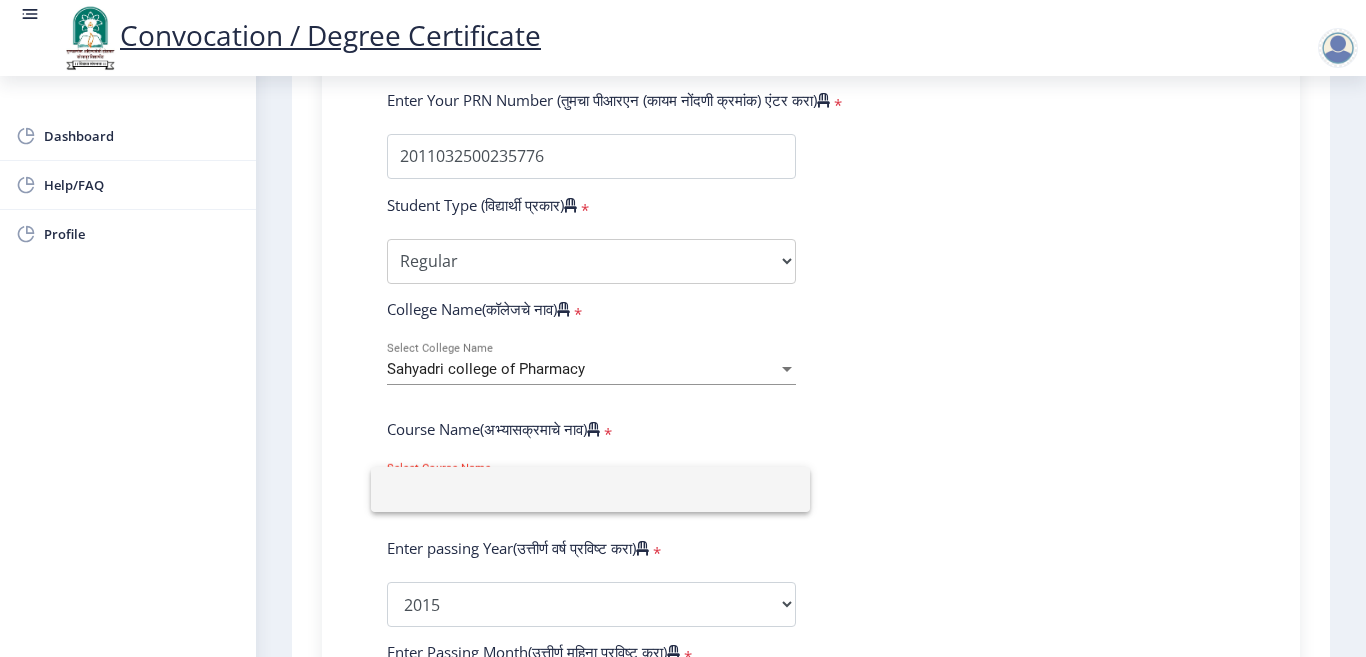 type 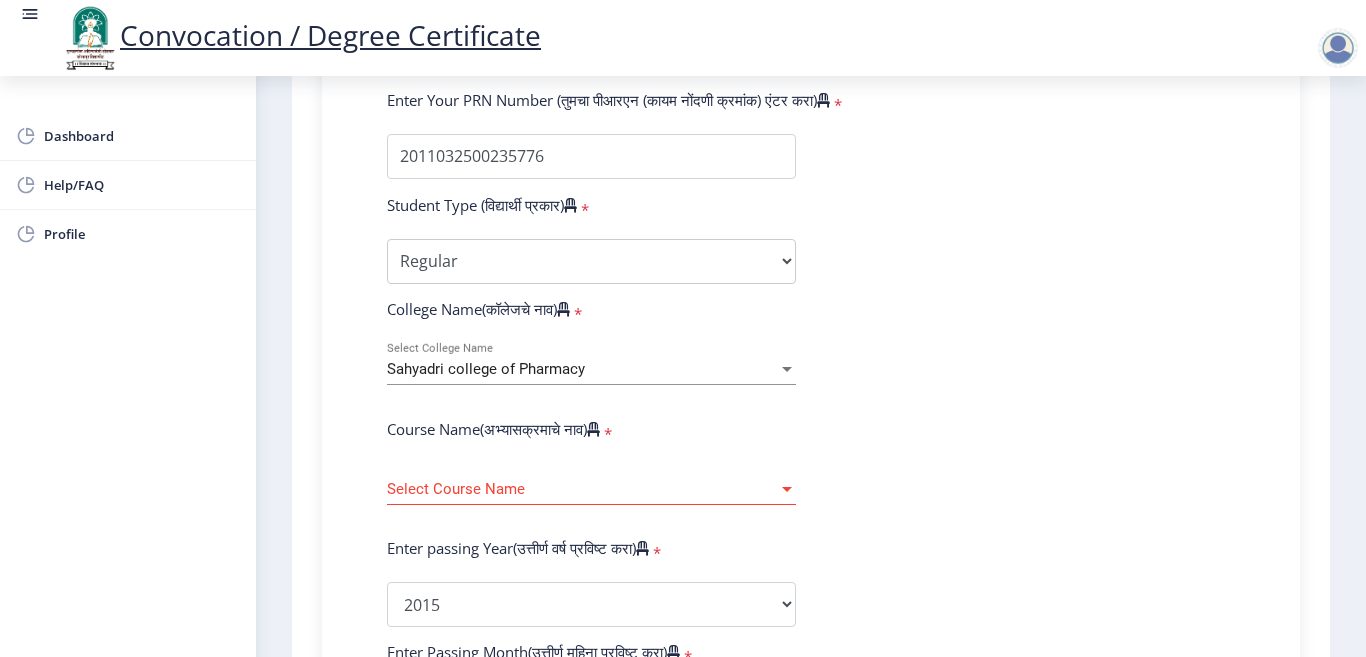click at bounding box center (787, 489) 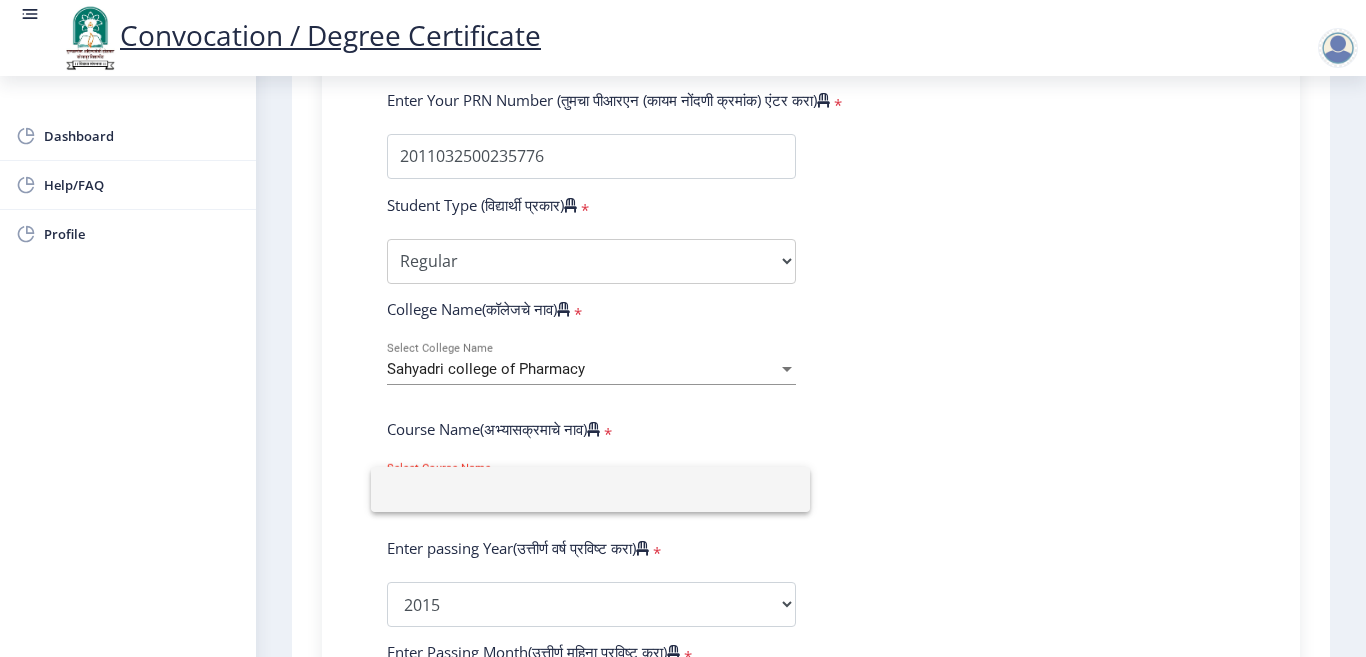 click at bounding box center (590, 489) 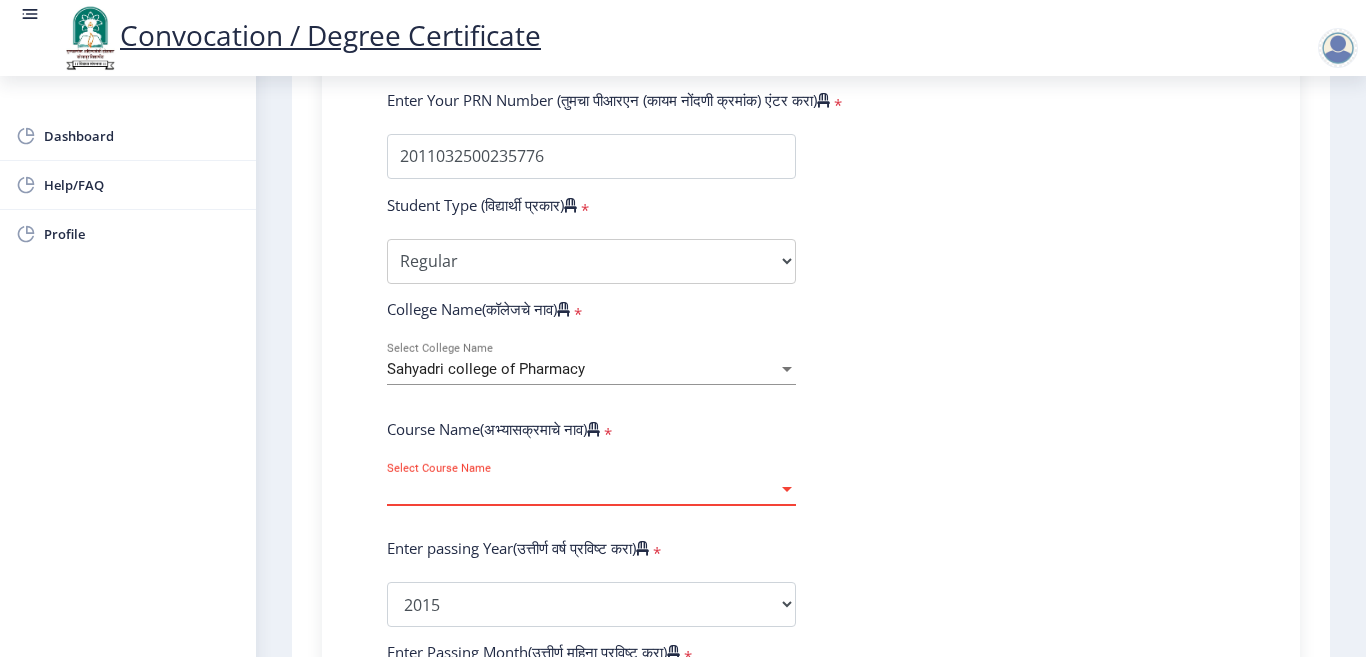 click at bounding box center [787, 489] 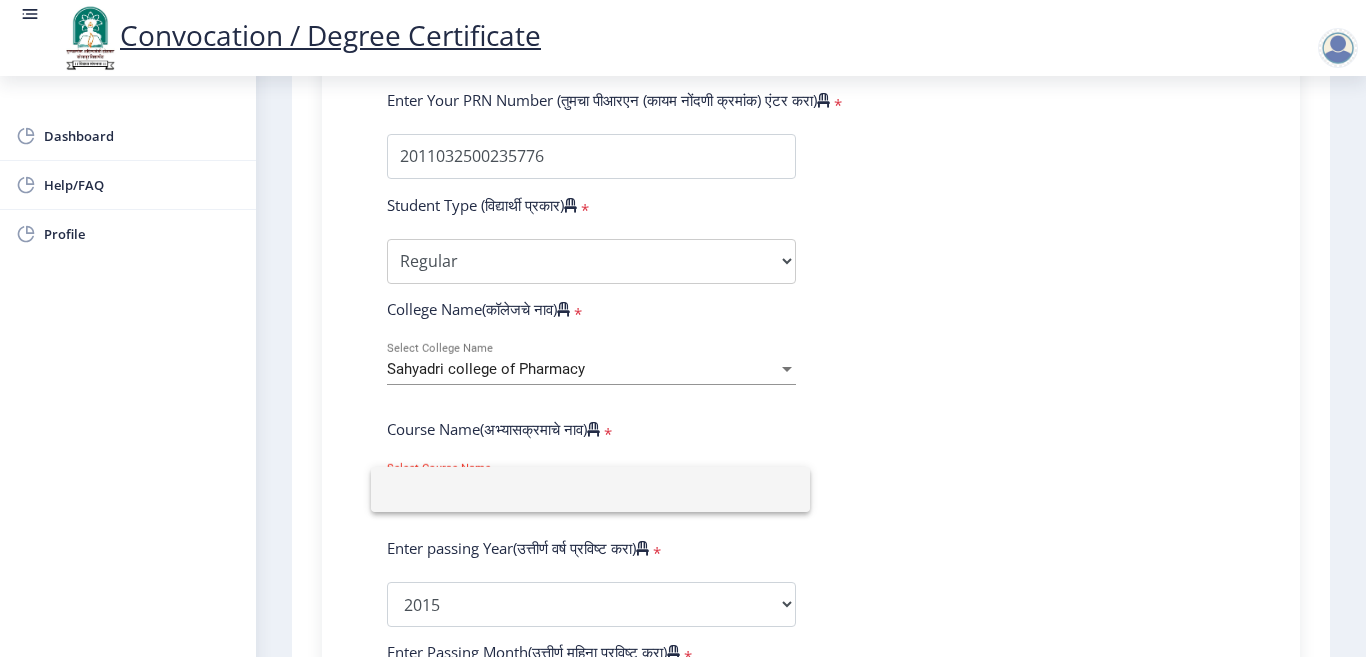 click at bounding box center [590, 489] 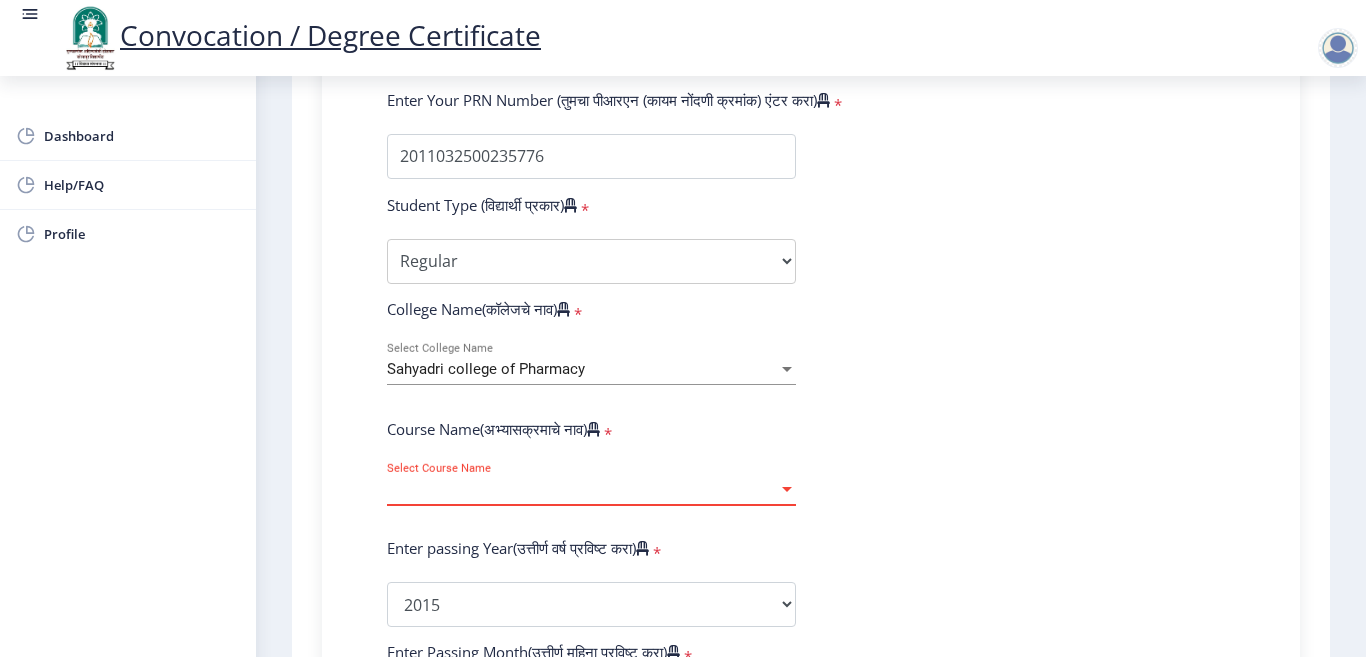 click at bounding box center (787, 489) 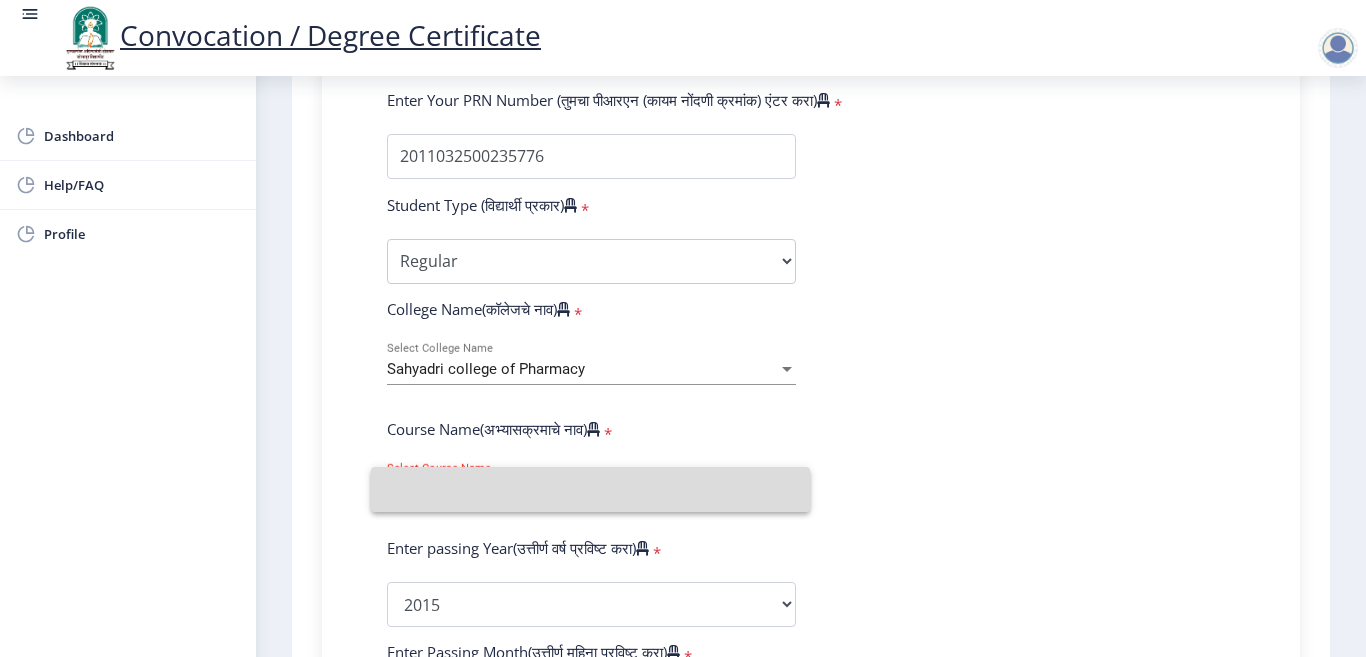 click at bounding box center [590, 489] 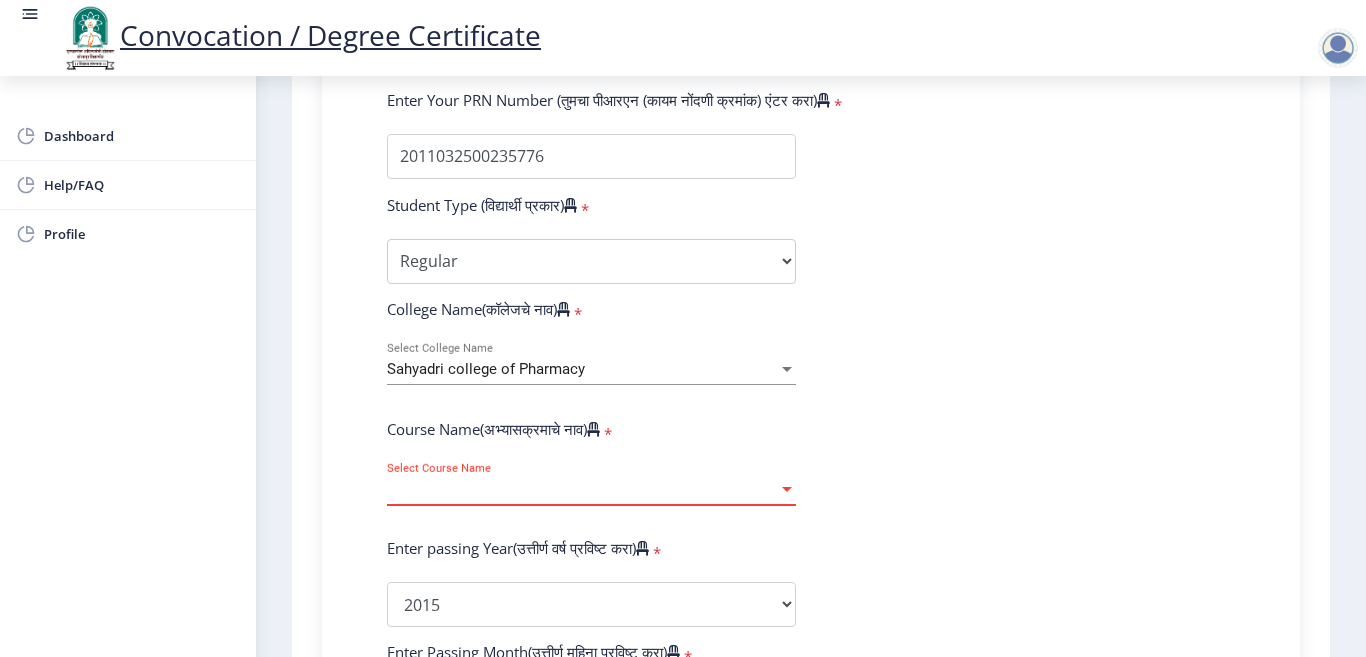 click on "Select Course Name" at bounding box center (582, 489) 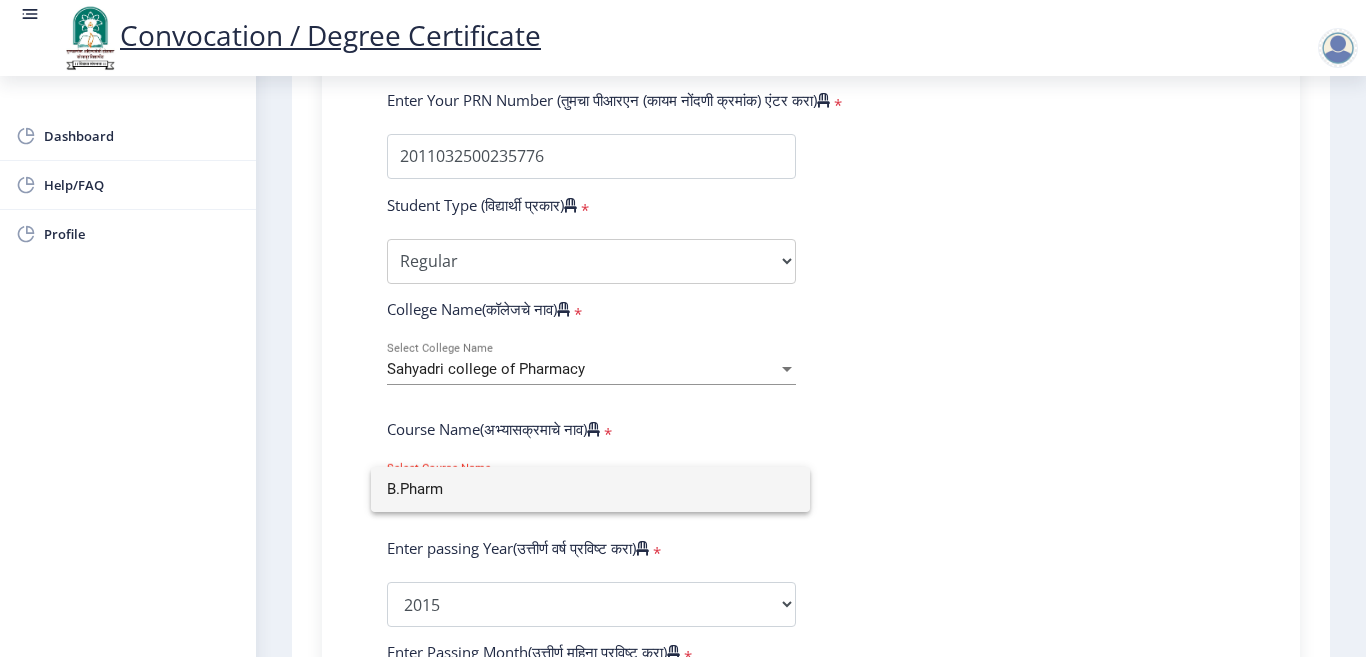 type on "B.Pharm" 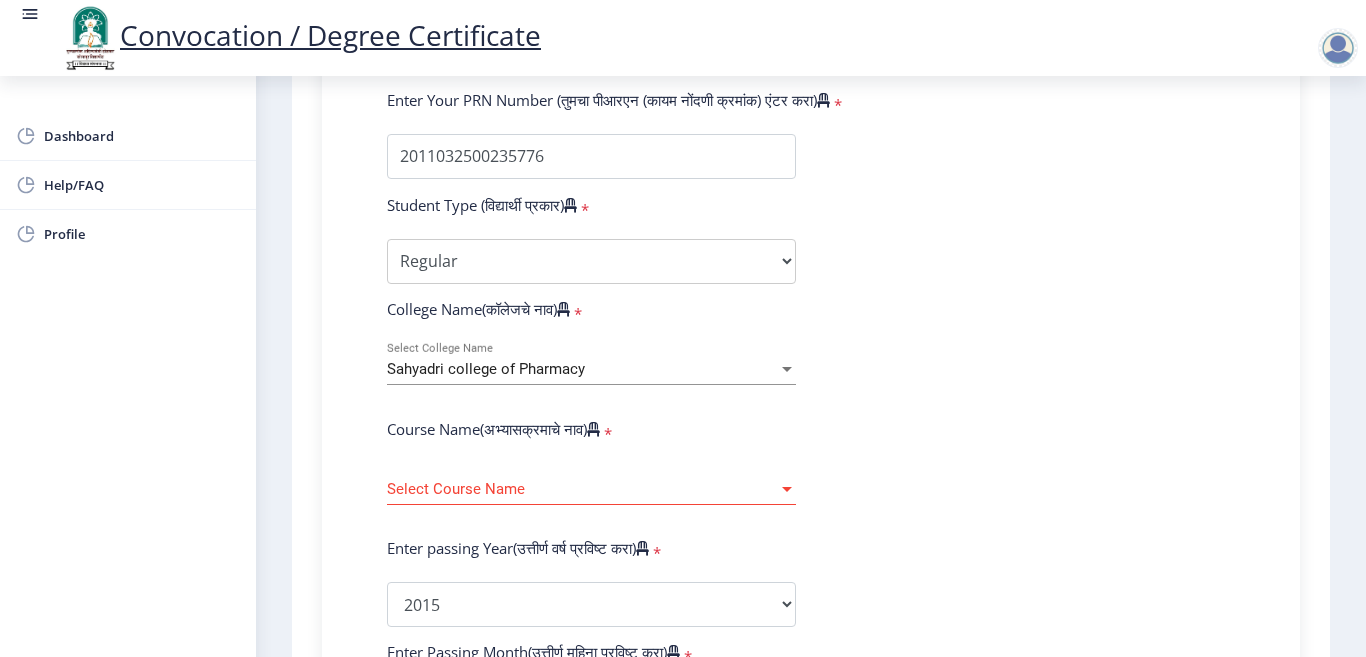 click on "Enter Your PRN Number (तुमचा पीआरएन (कायम नोंदणी क्रमांक) एंटर करा)   * Student Type (विद्यार्थी प्रकार)    * Select Student Type Regular External College Name(कॉलेजचे नाव)   * Sahyadri college of Pharmacy Select College Name Course Name(अभ्यासक्रमाचे नाव)   * Select Course Name Select Course Name Enter passing Year(उत्तीर्ण वर्ष प्रविष्ट करा)   *  2025   2024   2023   2022   2021   2020   2019   2018   2017   2016   2015   2014   2013   2012   2011   2010   2009   2008   2007   2006   2005   2004   2003   2002   2001   2000   1999   1998   1997   1996   1995   1994   1993   1992   1991   1990   1989   1988   1987   1986   1985   1984   1983   1982   1981   1980   1979   1978   1977   1976  Enter Passing Month(उत्तीर्ण महिना प्रविष्ट करा)   * March May" 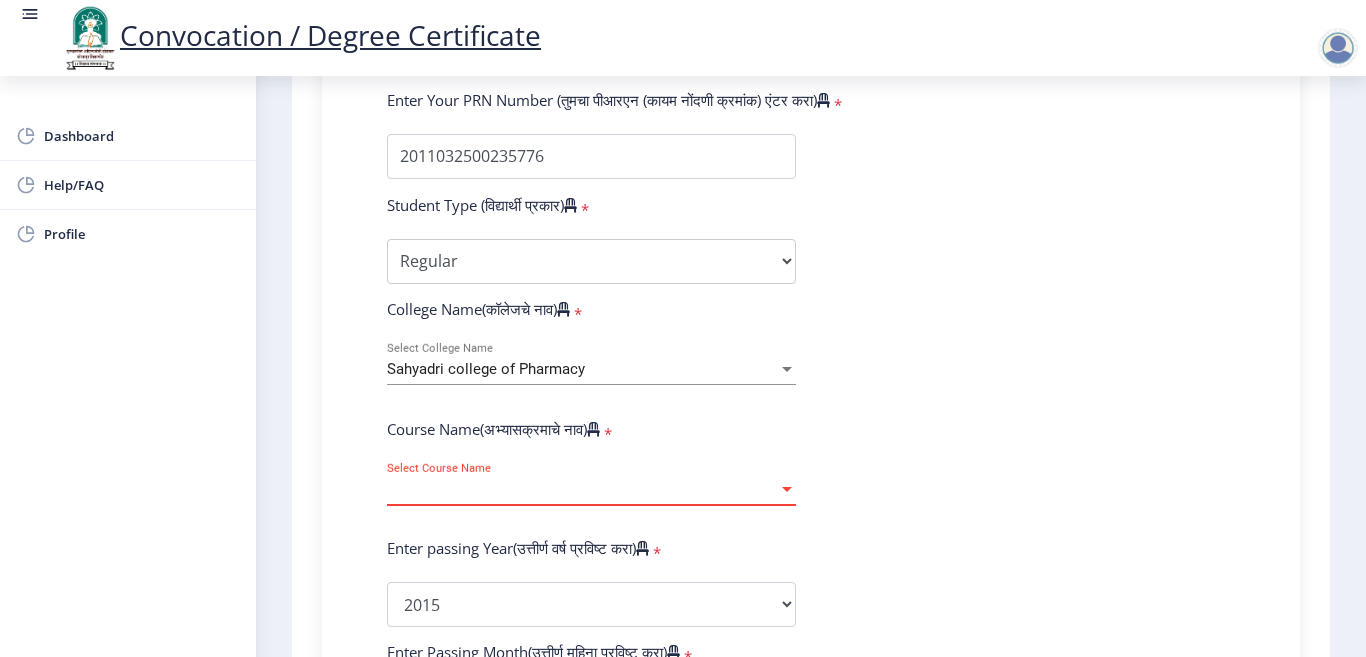 click at bounding box center [787, 489] 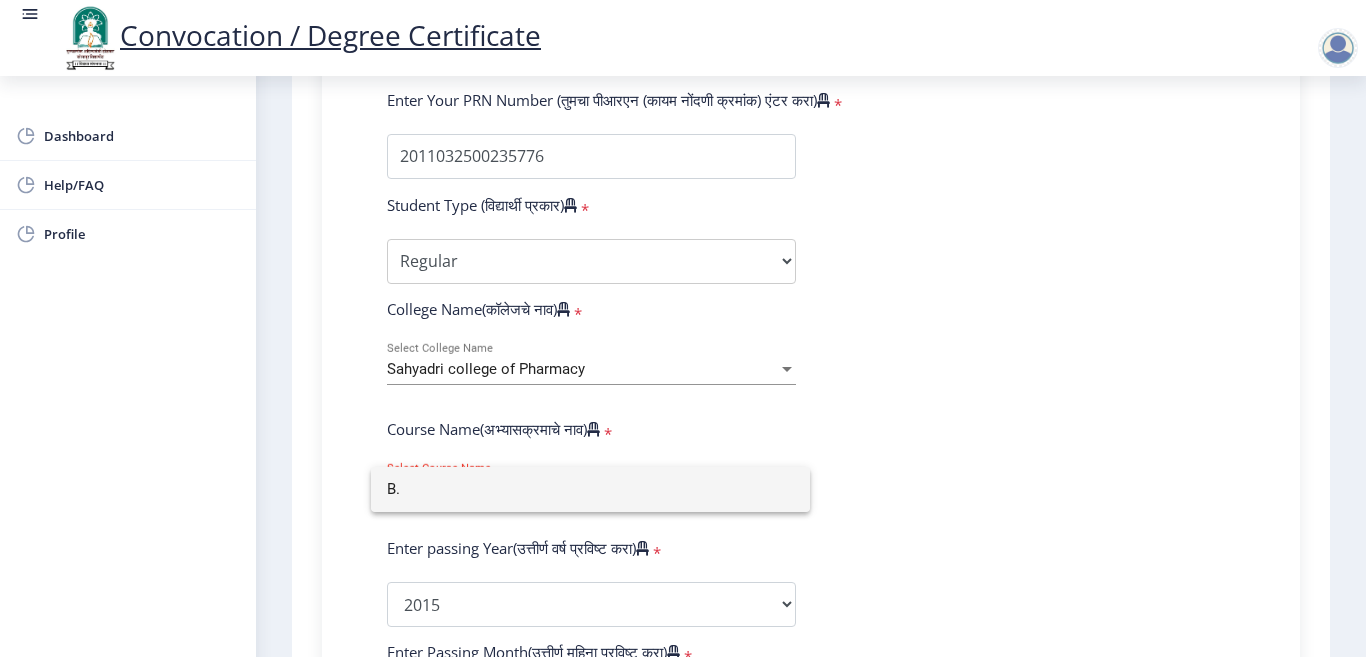 type on "B" 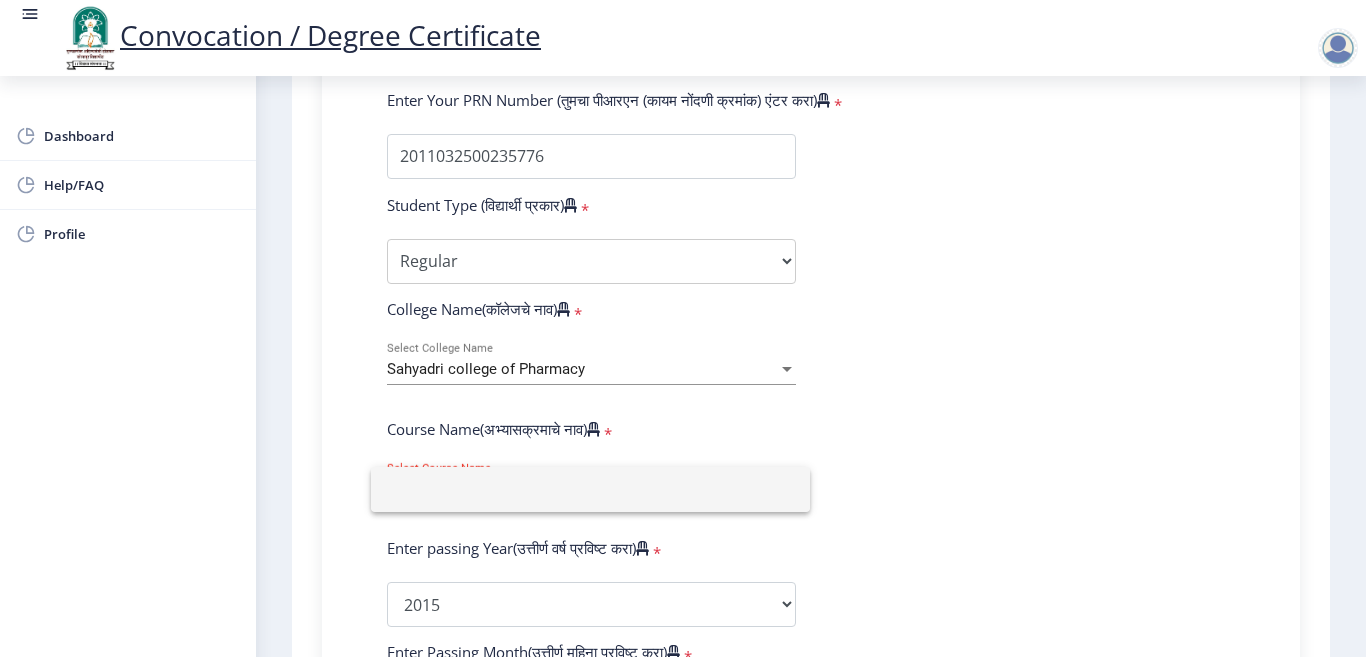 type 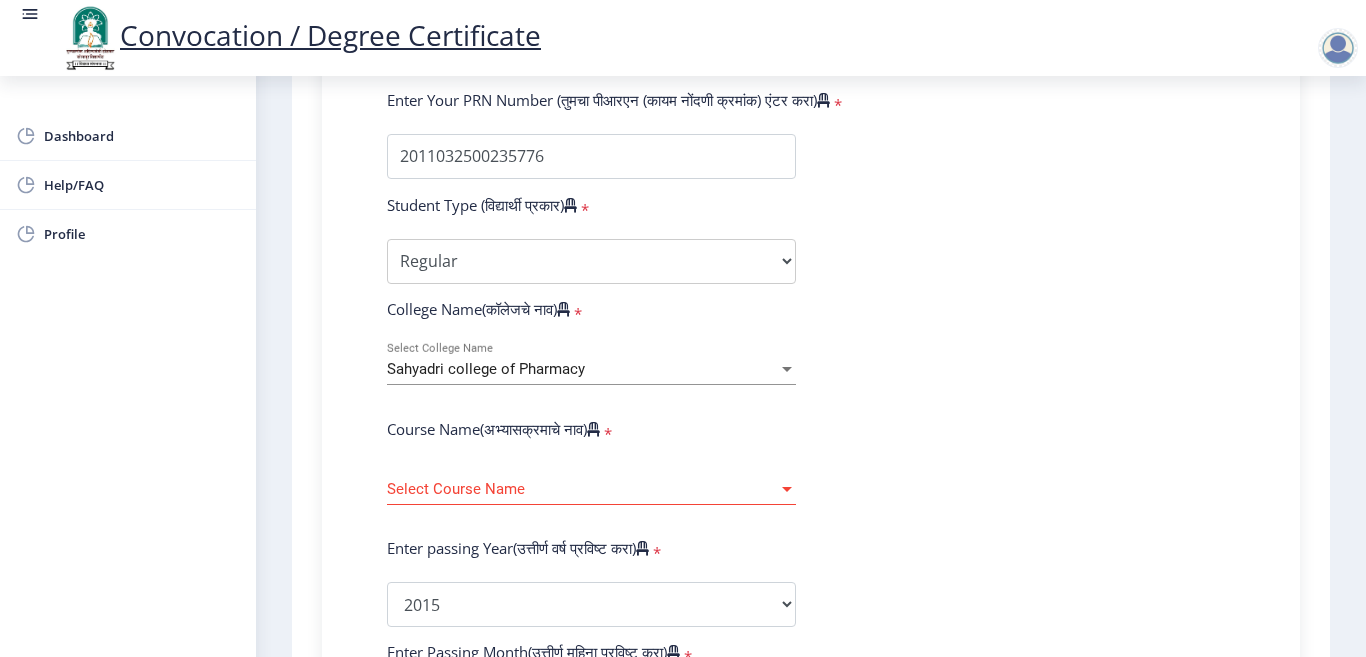 click on "Enter Your PRN Number (तुमचा पीआरएन (कायम नोंदणी क्रमांक) एंटर करा)   * Student Type (विद्यार्थी प्रकार)    * Select Student Type Regular External College Name(कॉलेजचे नाव)   * Sahyadri college of Pharmacy Select College Name Course Name(अभ्यासक्रमाचे नाव)   * Select Course Name Select Course Name Enter passing Year(उत्तीर्ण वर्ष प्रविष्ट करा)   *  2025   2024   2023   2022   2021   2020   2019   2018   2017   2016   2015   2014   2013   2012   2011   2010   2009   2008   2007   2006   2005   2004   2003   2002   2001   2000   1999   1998   1997   1996   1995   1994   1993   1992   1991   1990   1989   1988   1987   1986   1985   1984   1983   1982   1981   1980   1979   1978   1977   1976  Enter Passing Month(उत्तीर्ण महिना प्रविष्ट करा)   * March May" 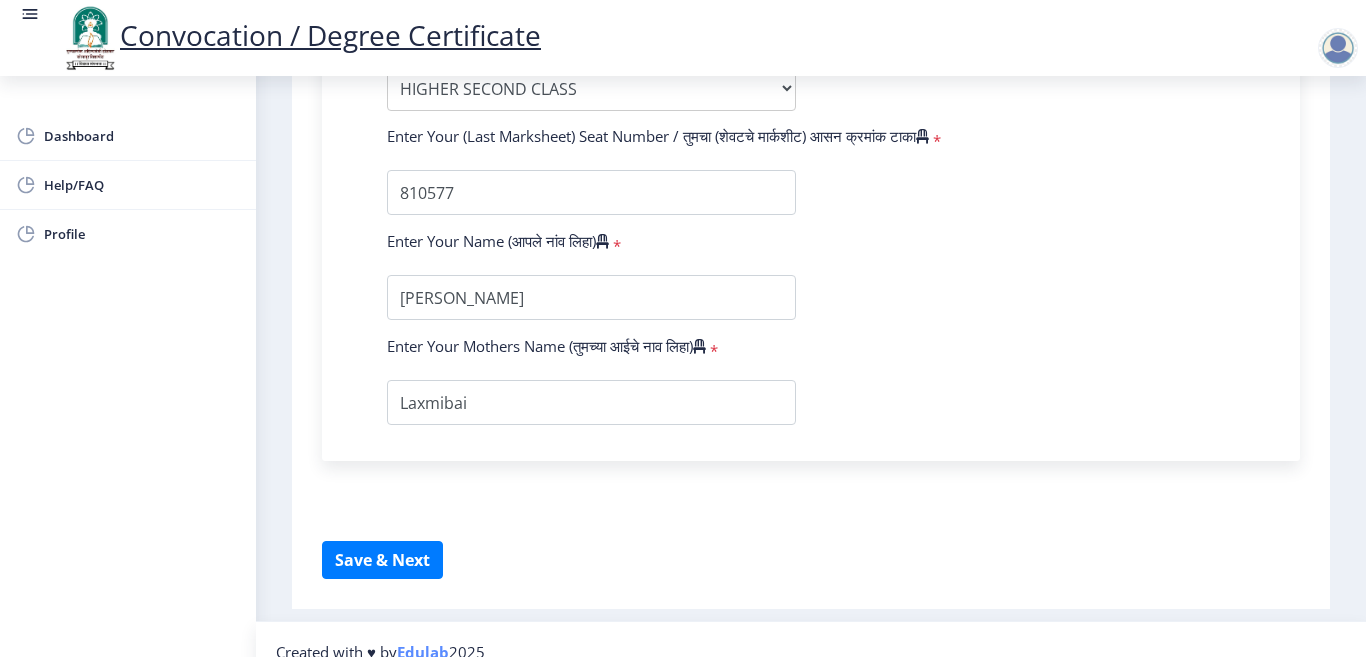 scroll, scrollTop: 1294, scrollLeft: 0, axis: vertical 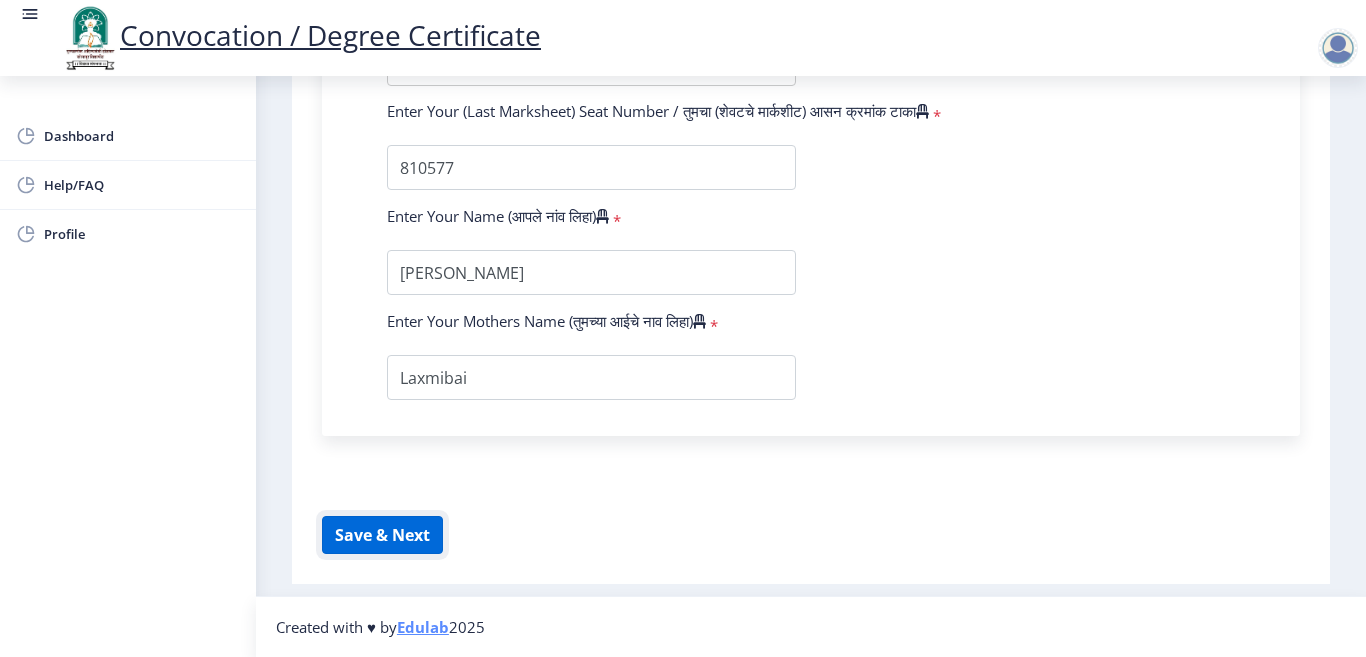 click on "Save & Next" 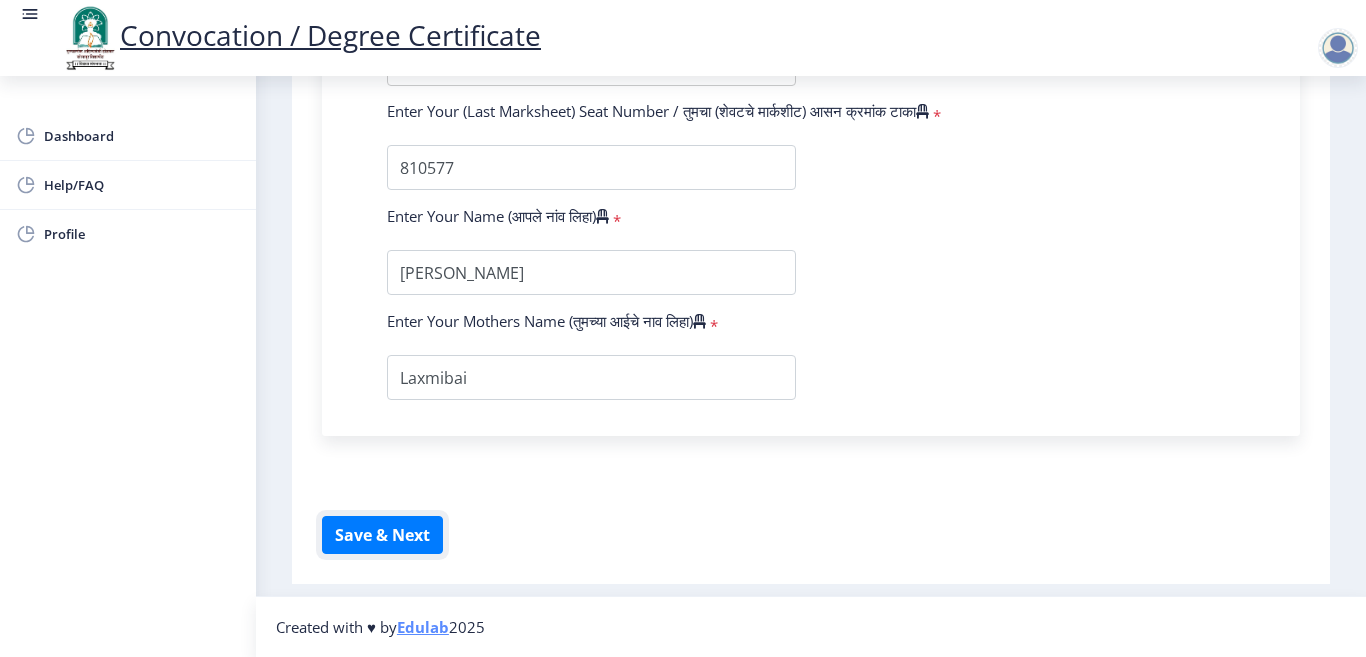 type 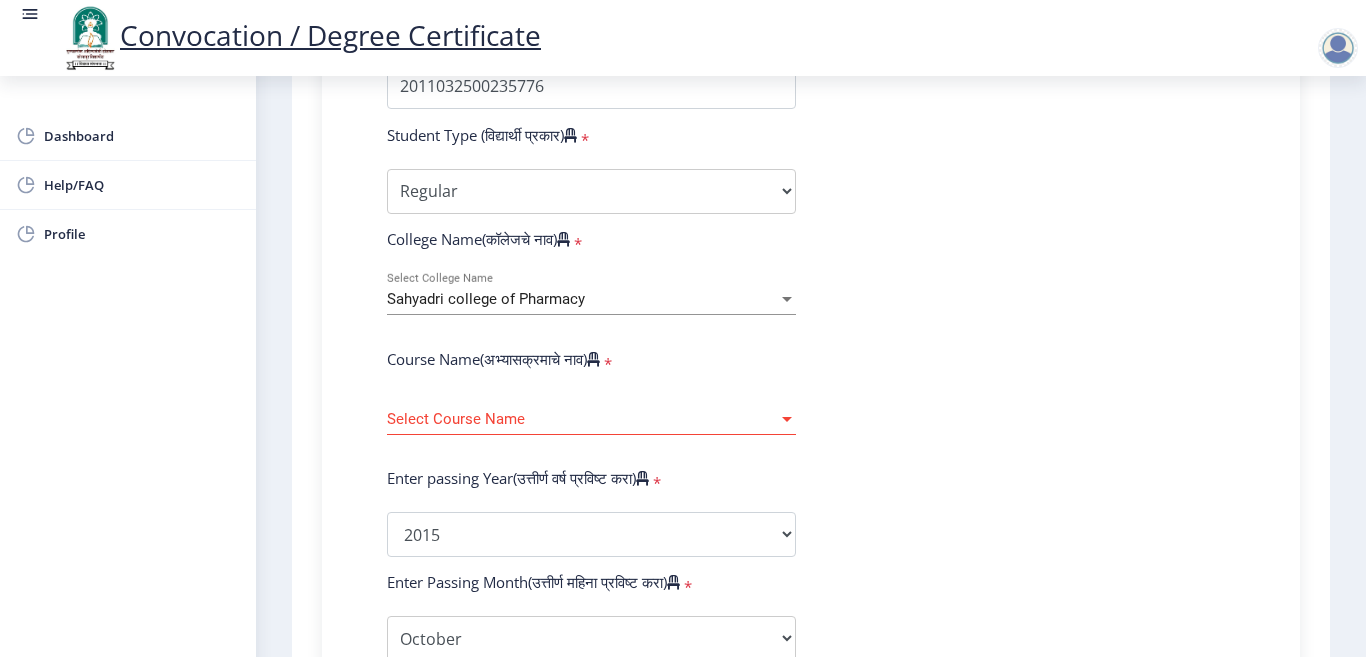 scroll, scrollTop: 614, scrollLeft: 0, axis: vertical 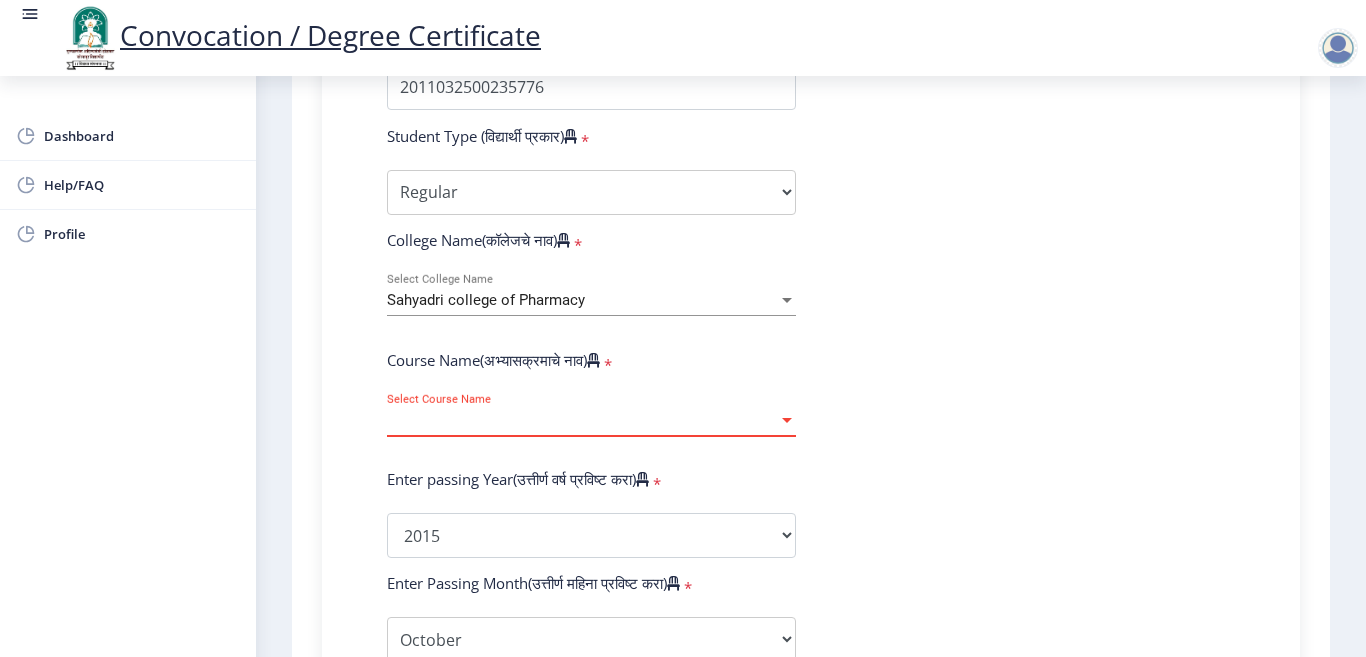 click at bounding box center [787, 420] 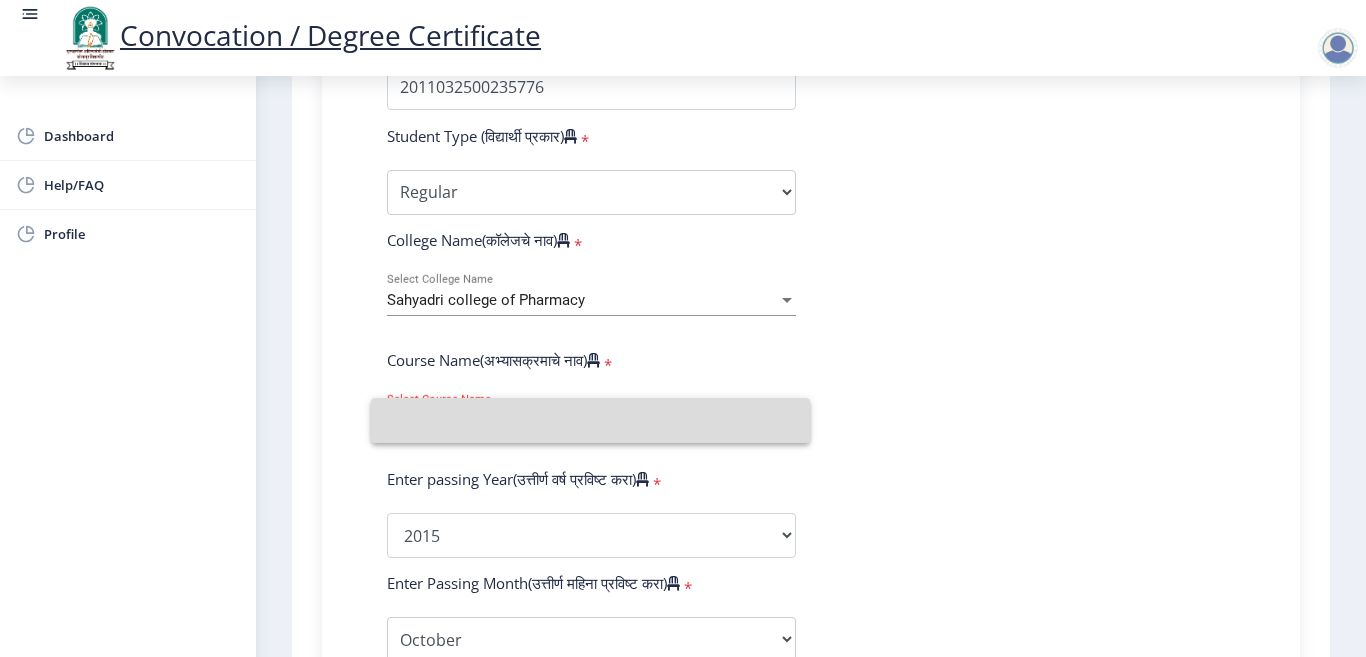 click at bounding box center [590, 420] 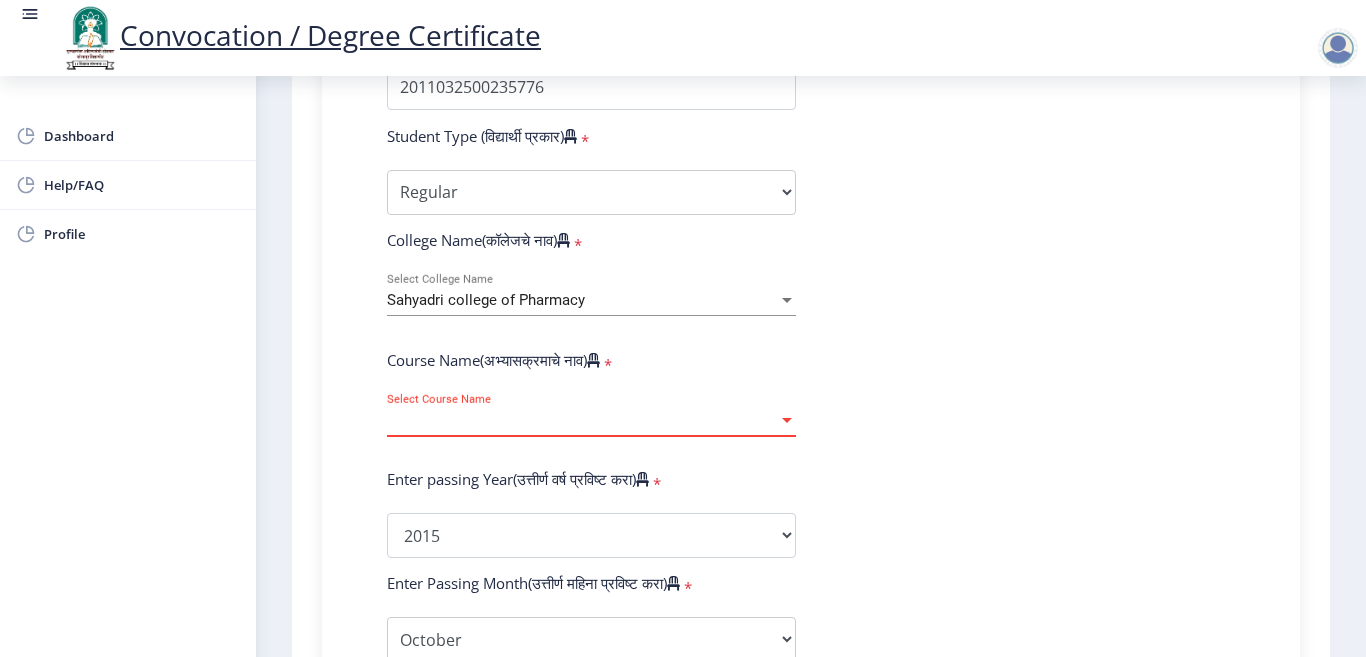 click at bounding box center (787, 420) 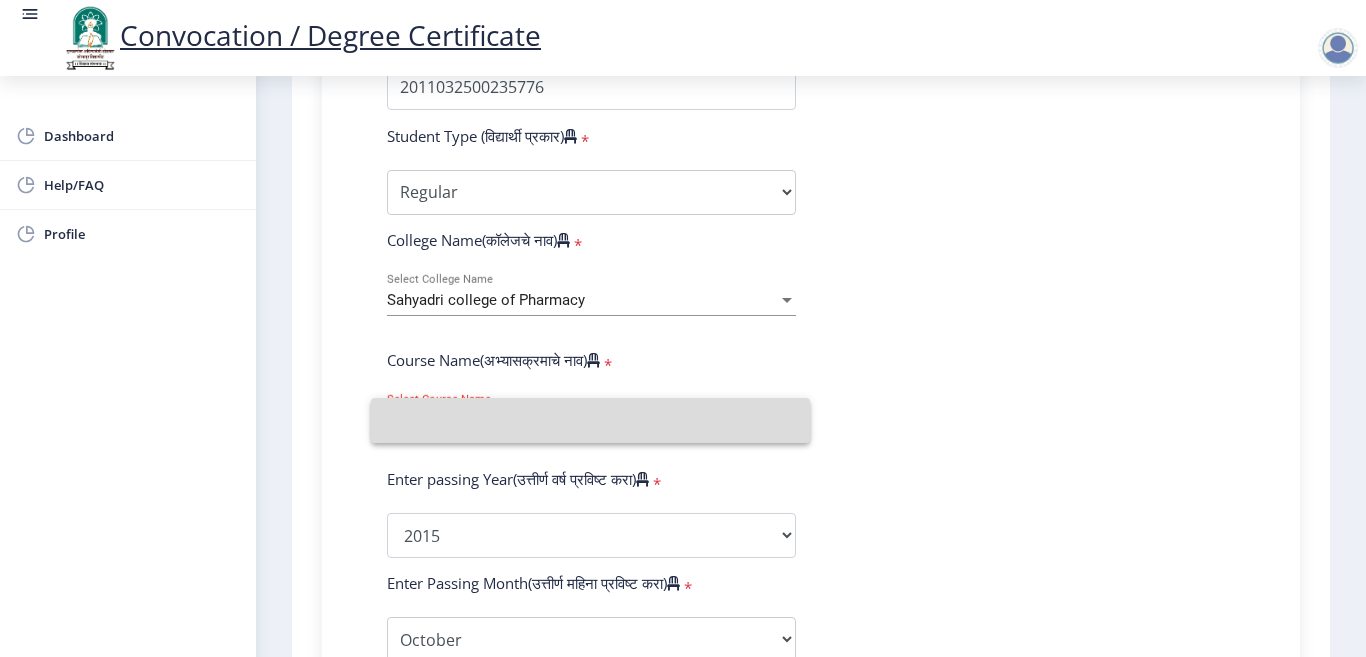click at bounding box center [590, 420] 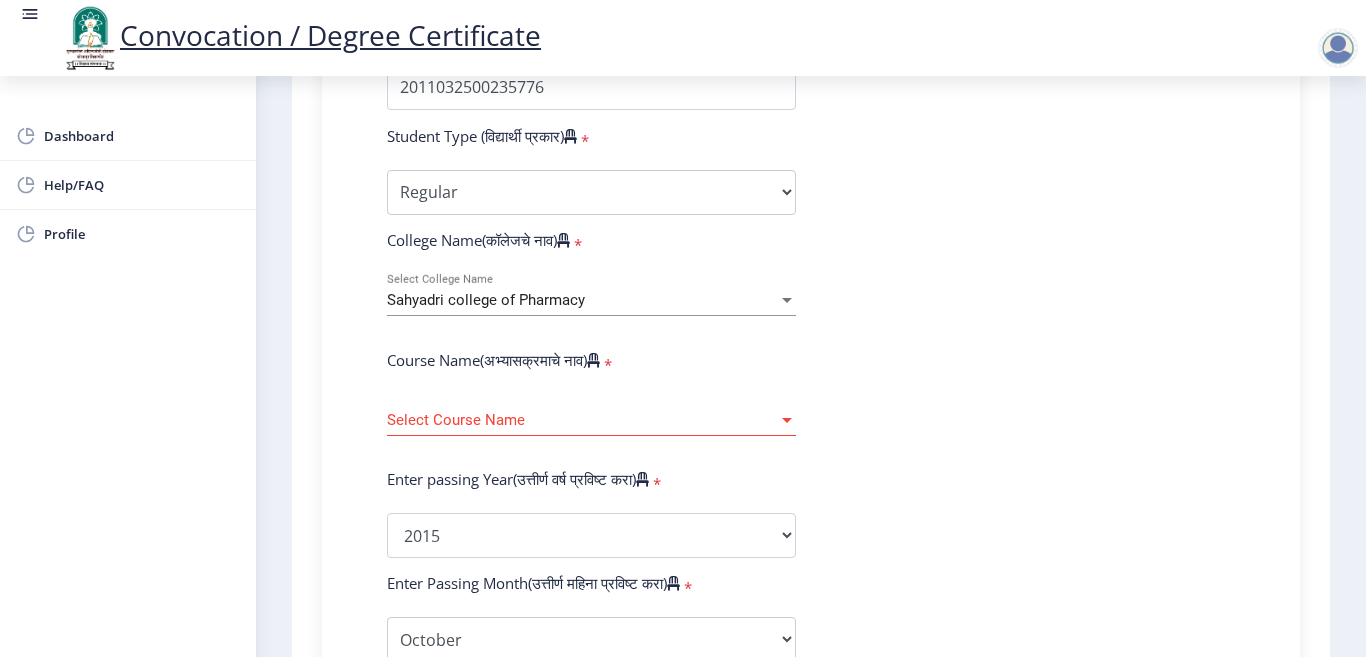 click on "Enter Your PRN Number (तुमचा पीआरएन (कायम नोंदणी क्रमांक) एंटर करा)   * Student Type (विद्यार्थी प्रकार)    * Select Student Type Regular External College Name(कॉलेजचे नाव)   * Sahyadri college of Pharmacy Select College Name Course Name(अभ्यासक्रमाचे नाव)   * Select Course Name Select Course Name Enter passing Year(उत्तीर्ण वर्ष प्रविष्ट करा)   *  2025   2024   2023   2022   2021   2020   2019   2018   2017   2016   2015   2014   2013   2012   2011   2010   2009   2008   2007   2006   2005   2004   2003   2002   2001   2000   1999   1998   1997   1996   1995   1994   1993   1992   1991   1990   1989   1988   1987   1986   1985   1984   1983   1982   1981   1980   1979   1978   1977   1976  Enter Passing Month(उत्तीर्ण महिना प्रविष्ट करा)   * March May" 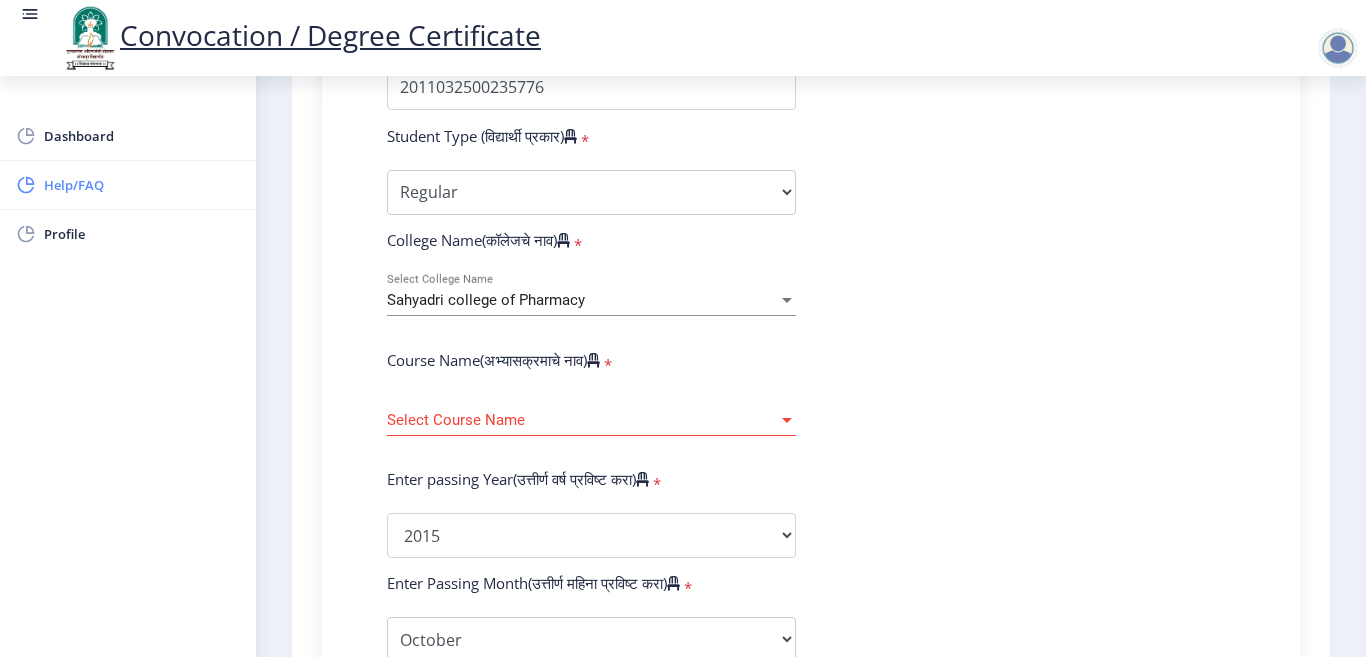 click on "Help/FAQ" 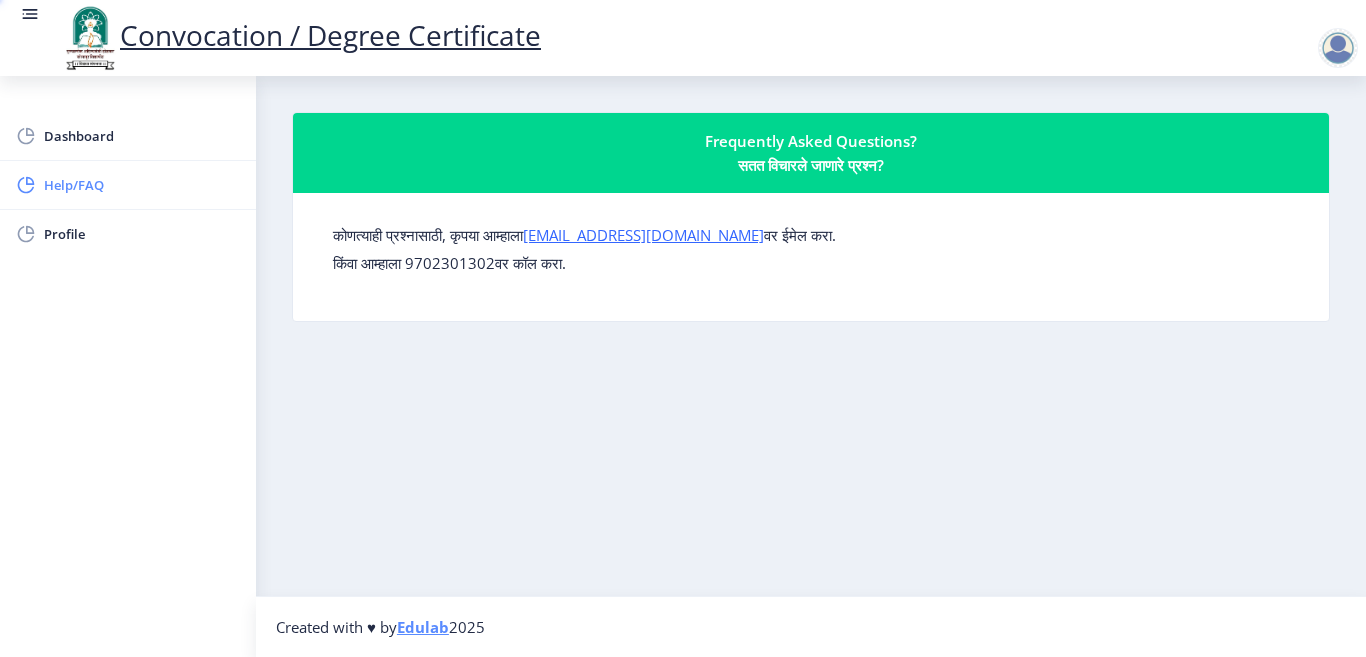 scroll, scrollTop: 0, scrollLeft: 0, axis: both 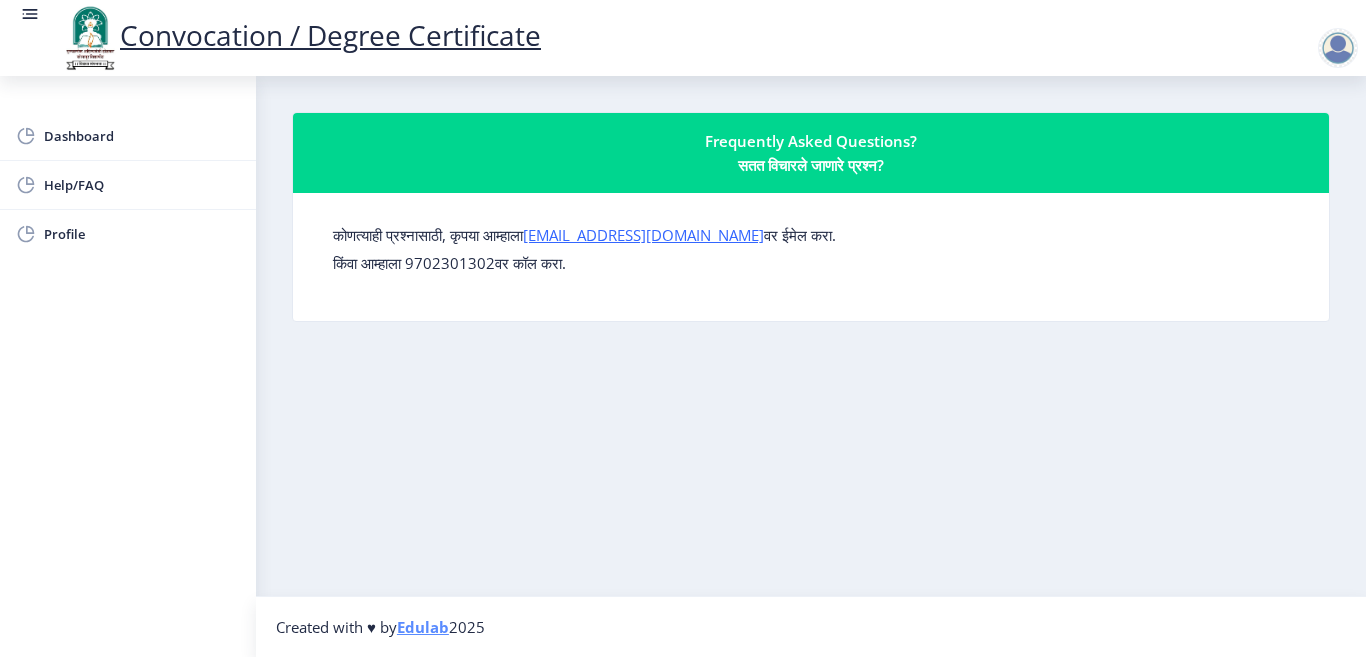 click on "Frequently Asked Questions?  सतत विचारले जाणारे प्रश्न?" 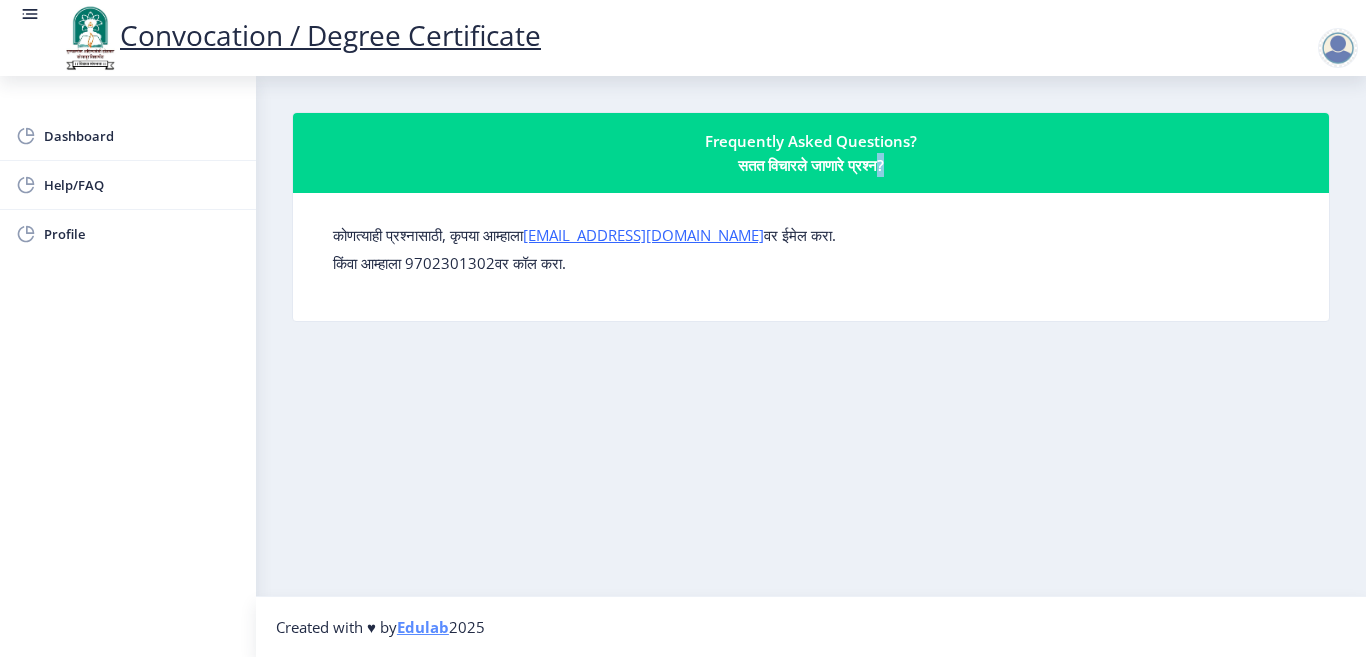 click on "Frequently Asked Questions?  सतत विचारले जाणारे प्रश्न?" 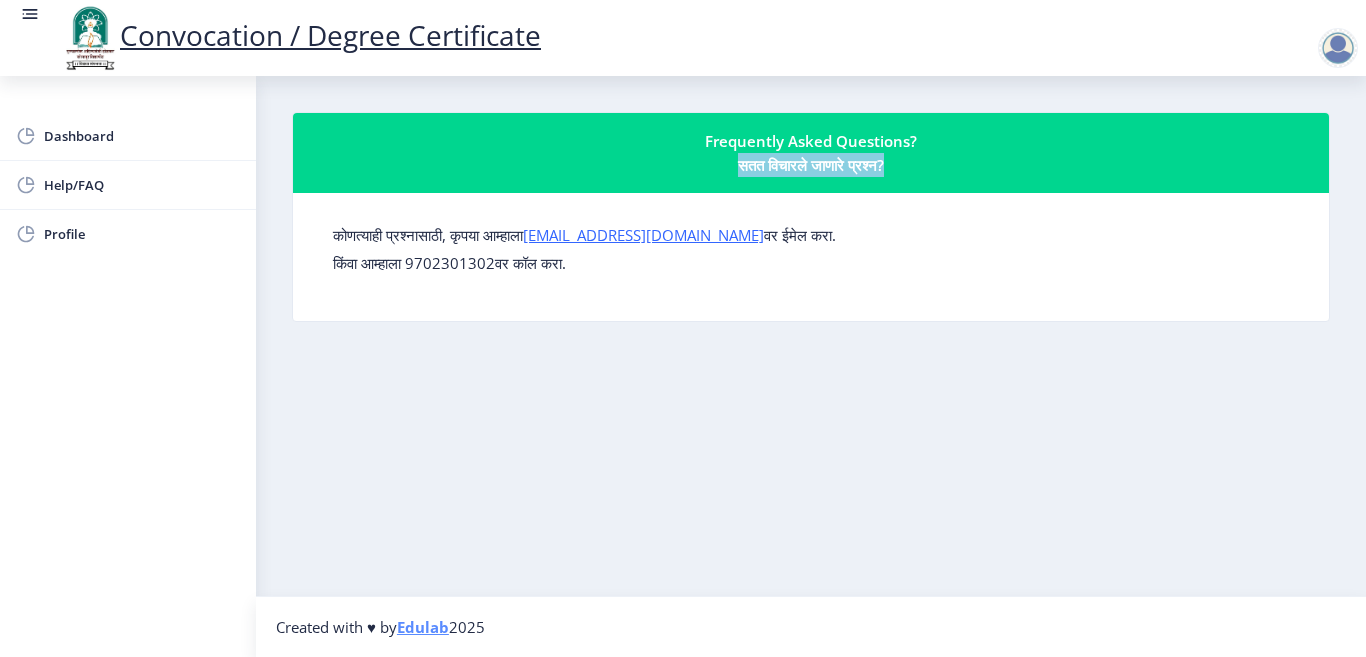 click on "Frequently Asked Questions?  सतत विचारले जाणारे प्रश्न?" 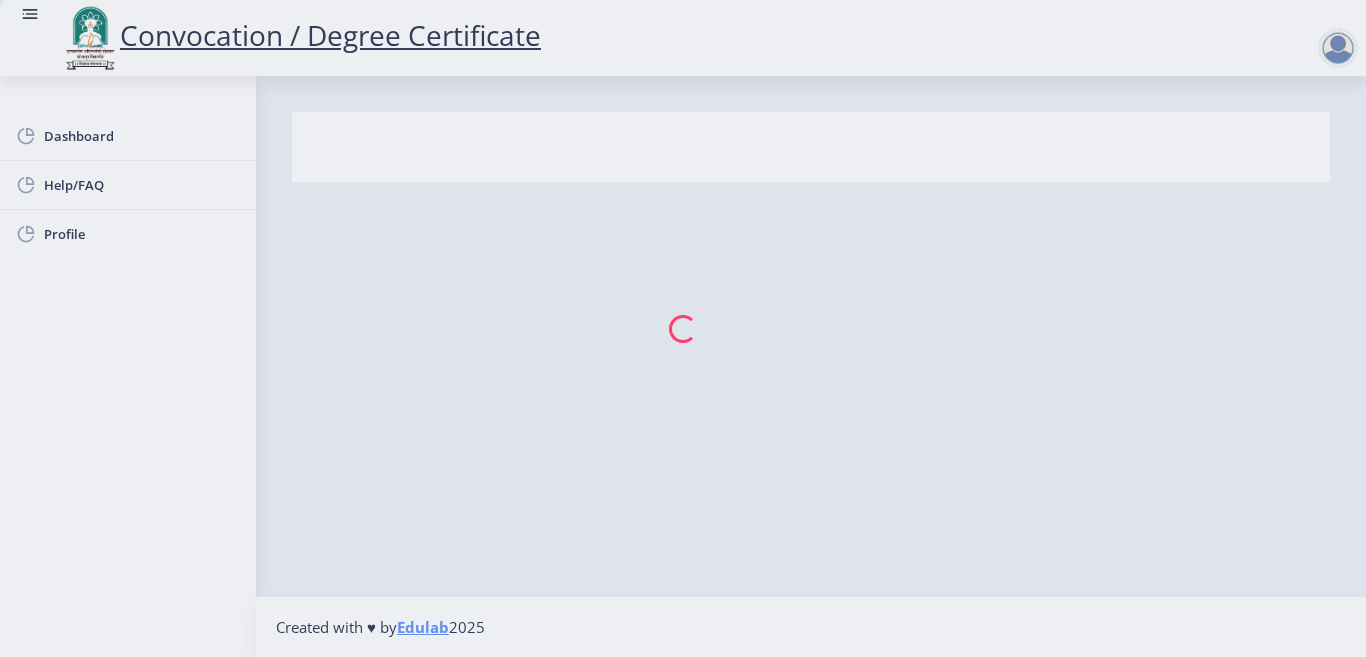 select 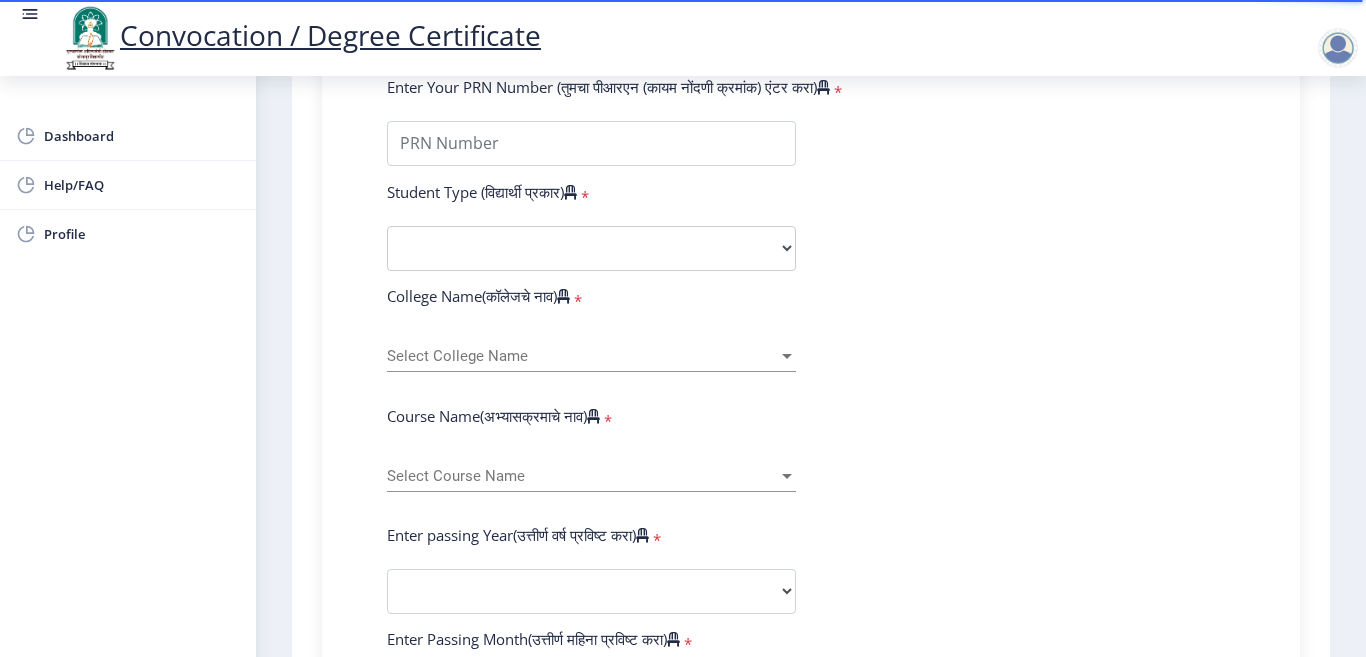scroll, scrollTop: 560, scrollLeft: 0, axis: vertical 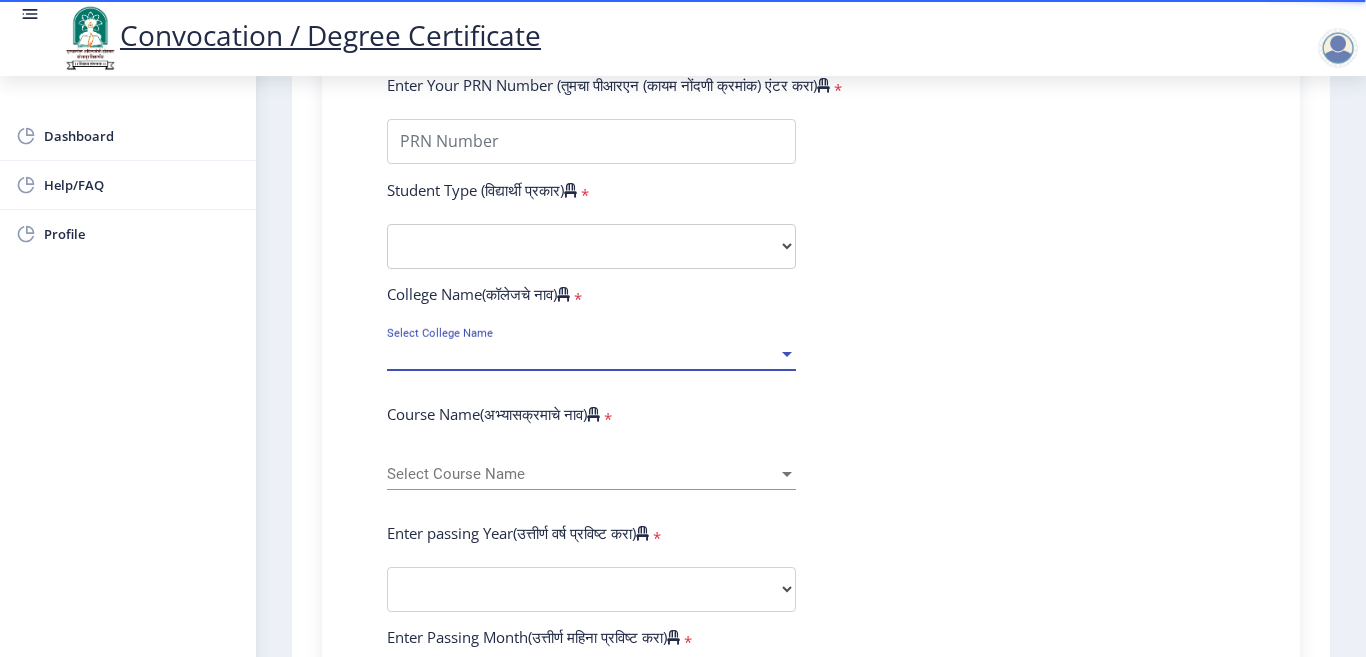 click at bounding box center (787, 354) 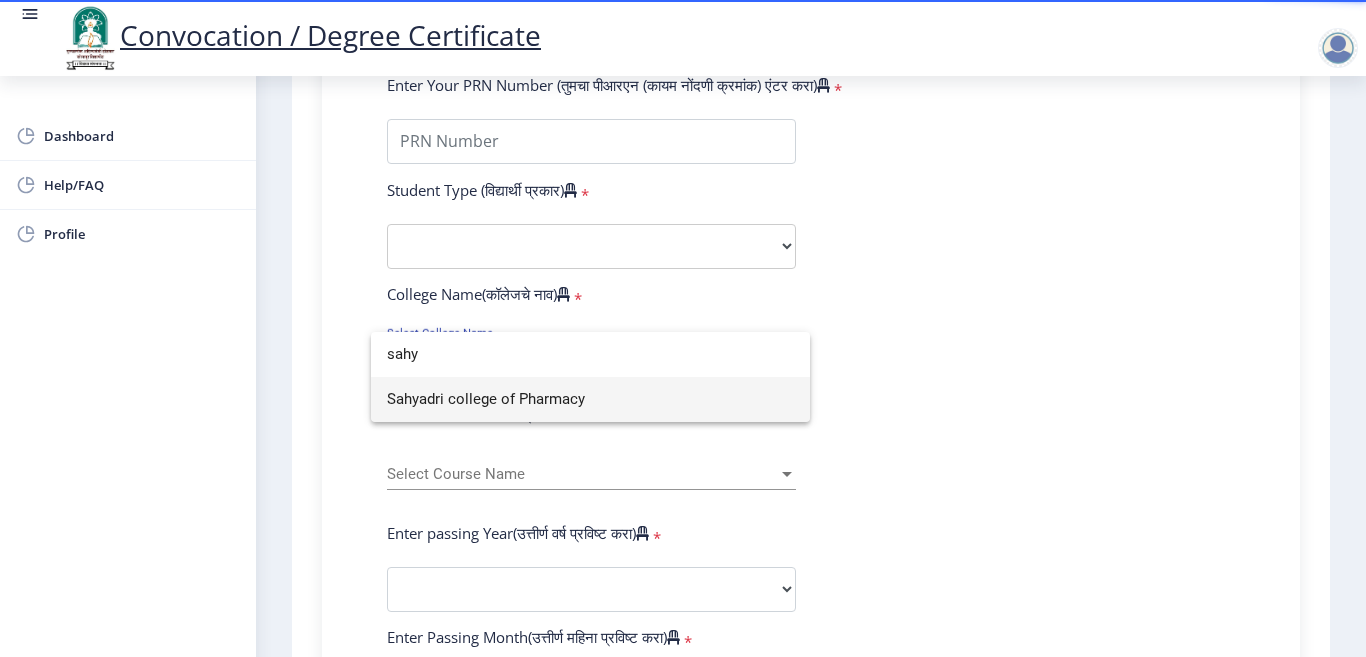 type on "sahy" 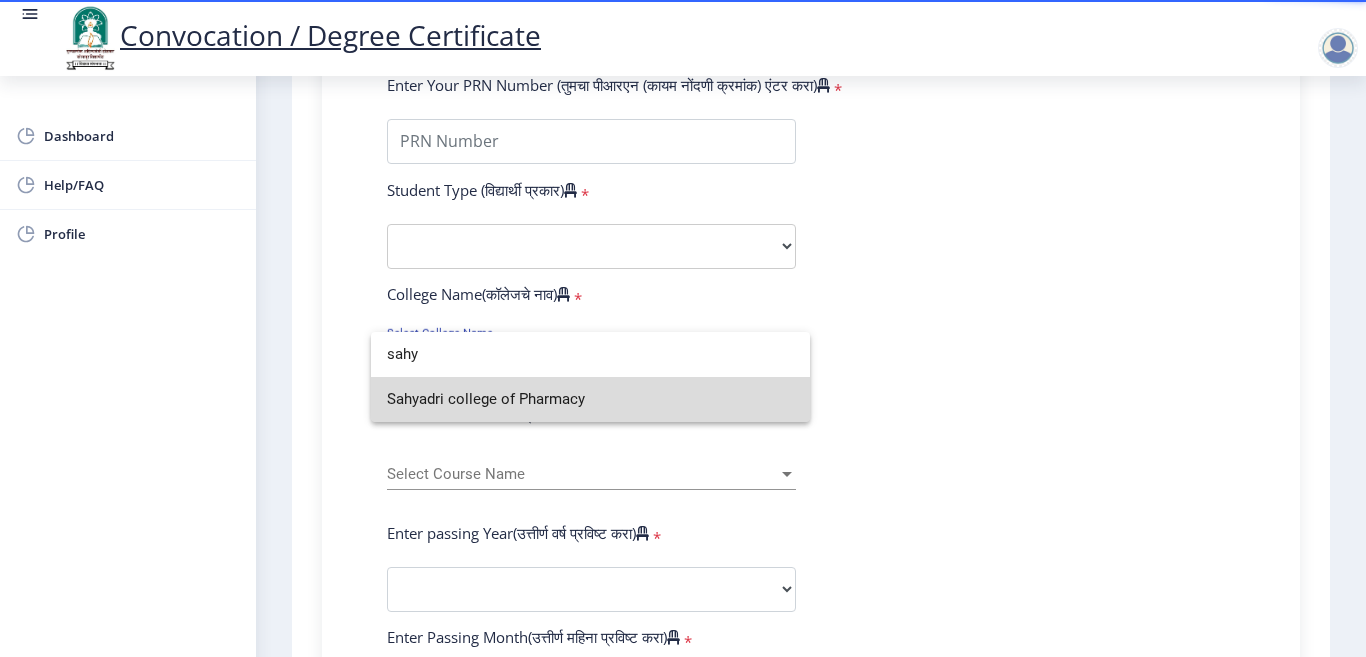 click on "Sahyadri college of Pharmacy" at bounding box center (590, 399) 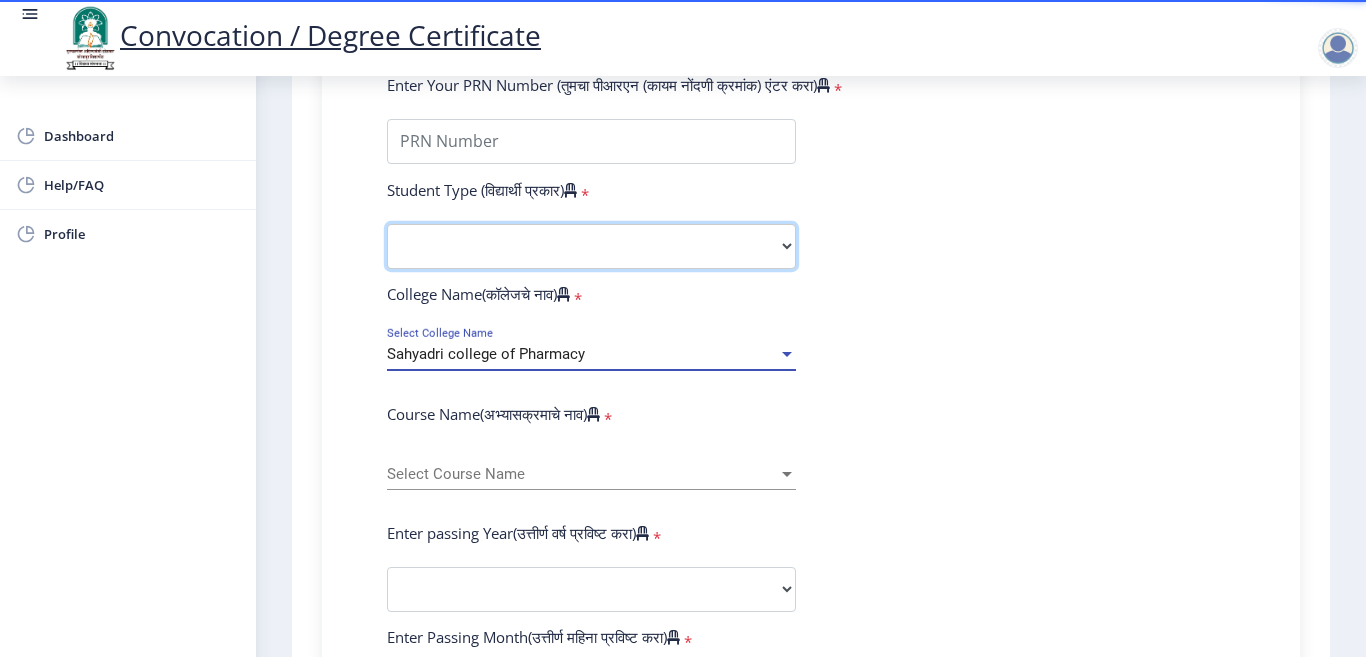 click on "Select Student Type Regular External" at bounding box center (591, 246) 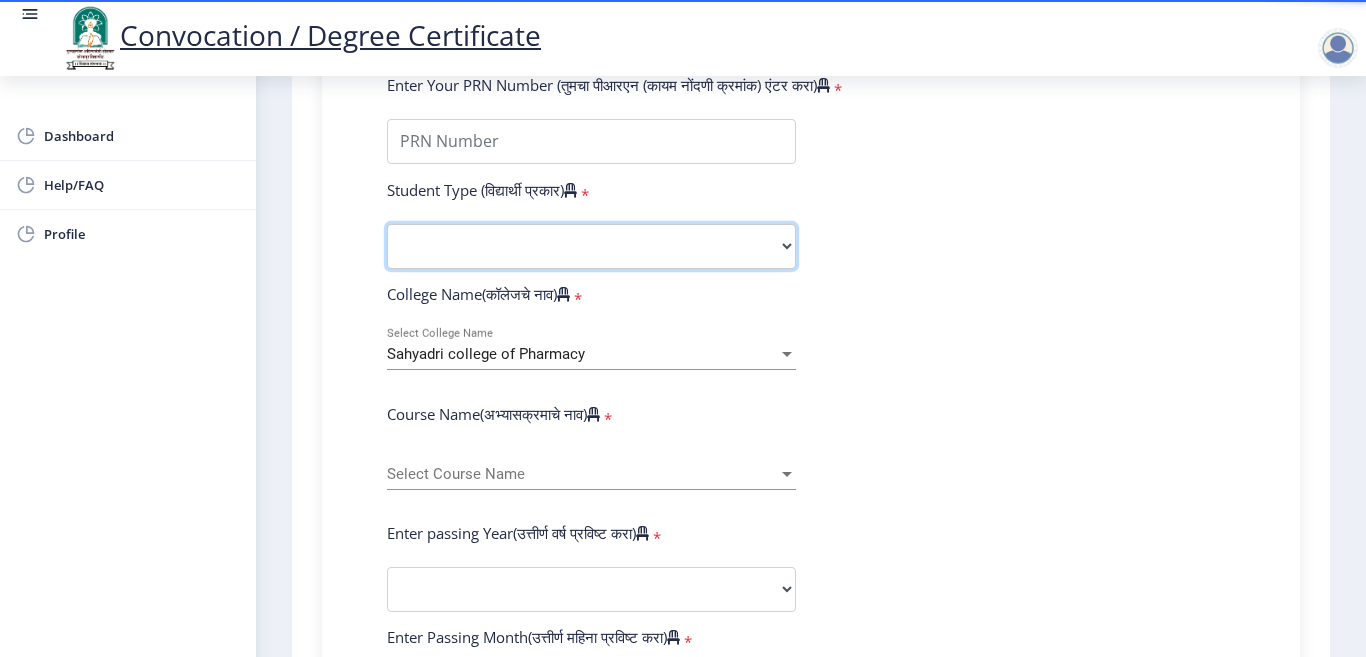 select on "Regular" 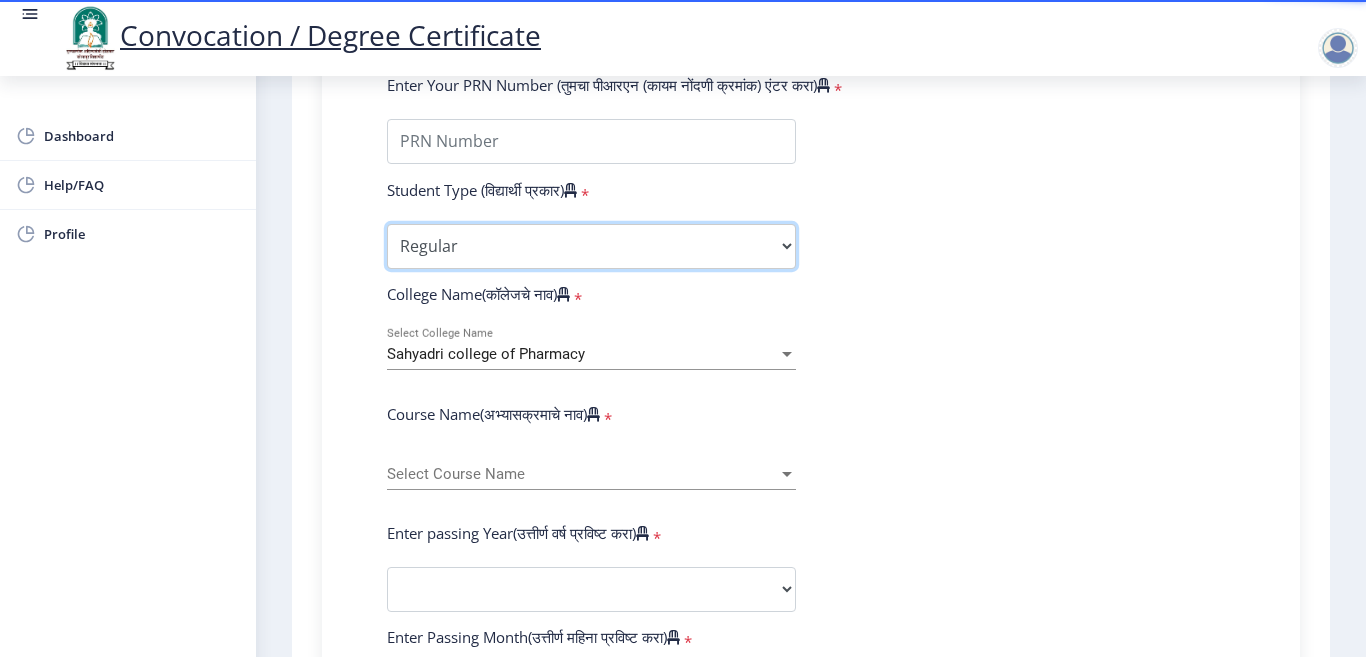 click on "Select Student Type Regular External" at bounding box center (591, 246) 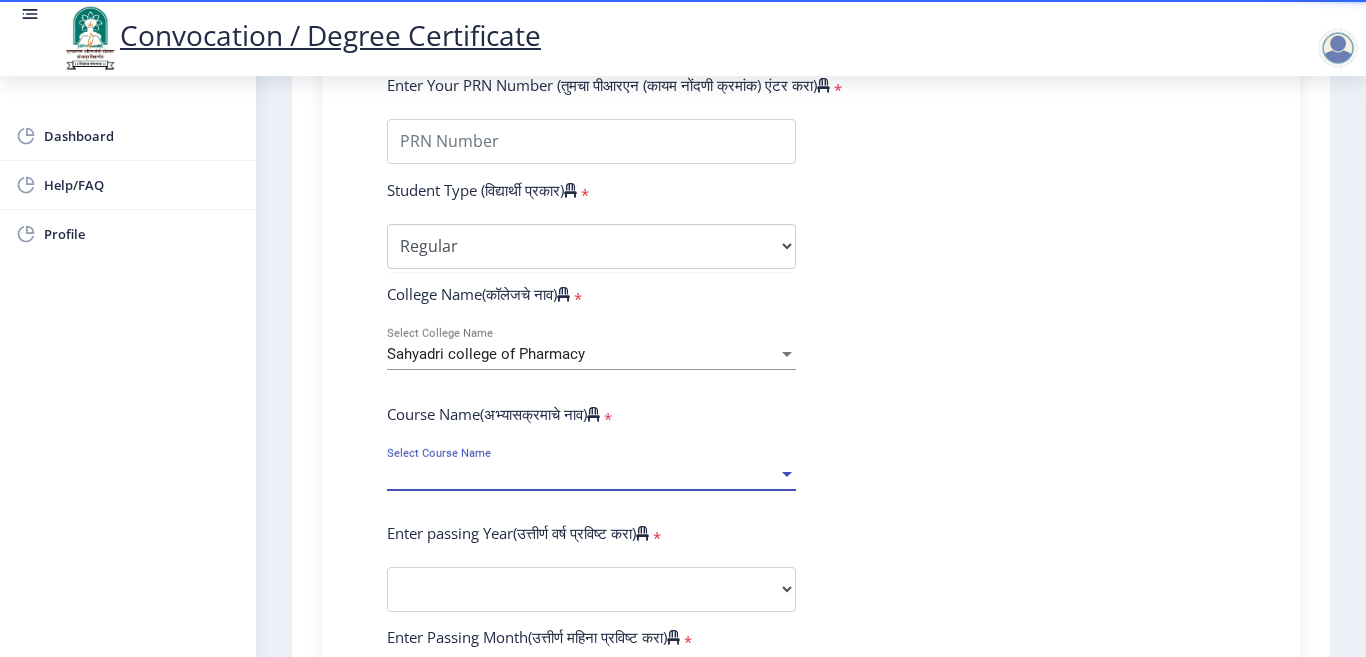 click at bounding box center (787, 474) 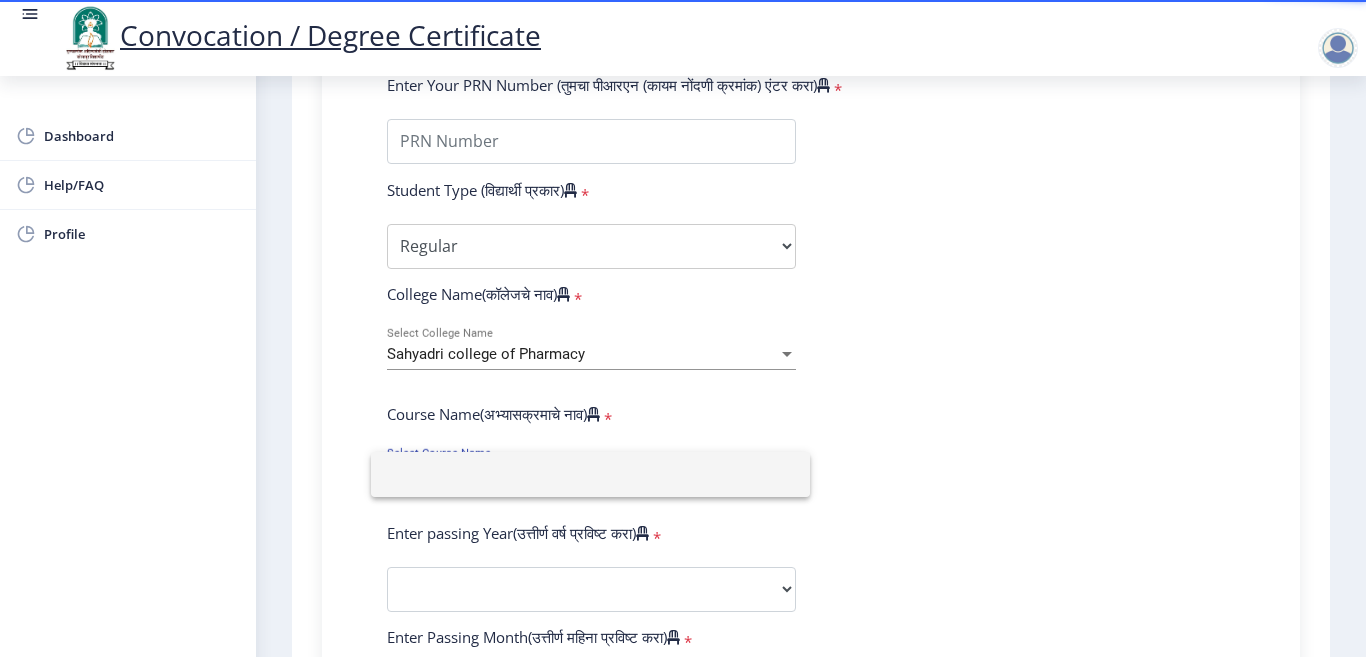 click 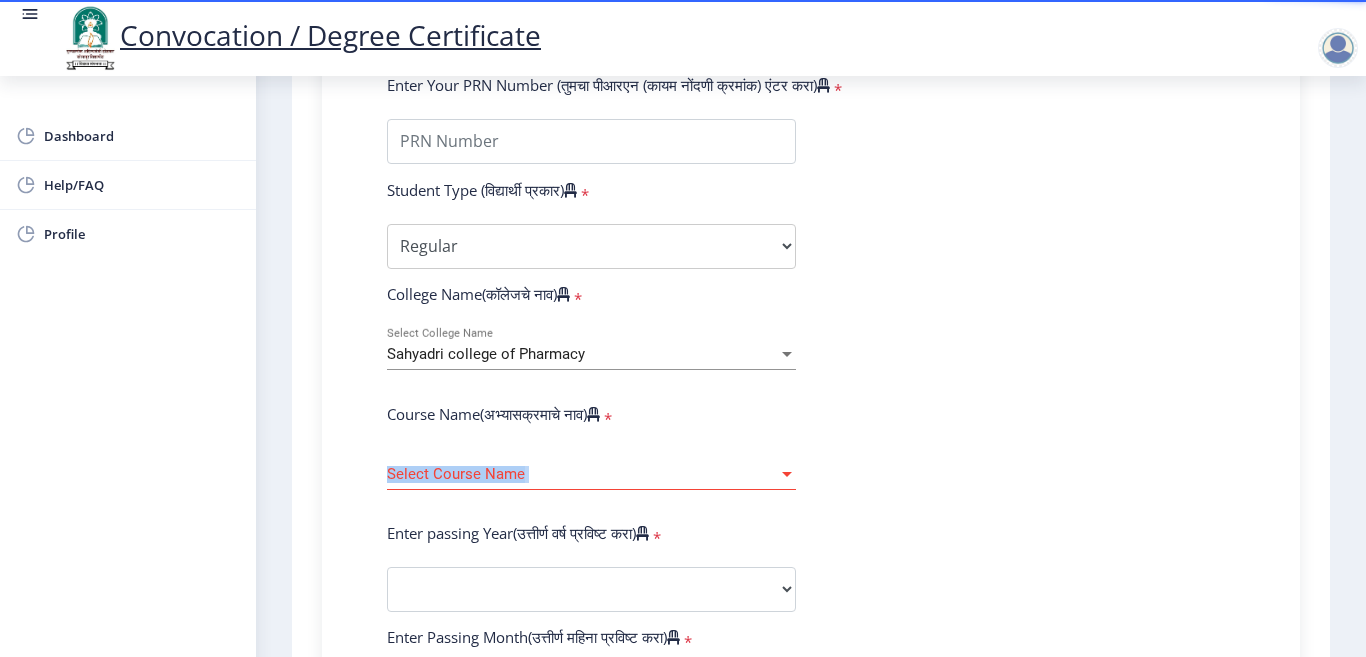 drag, startPoint x: 842, startPoint y: 401, endPoint x: 825, endPoint y: 535, distance: 135.07405 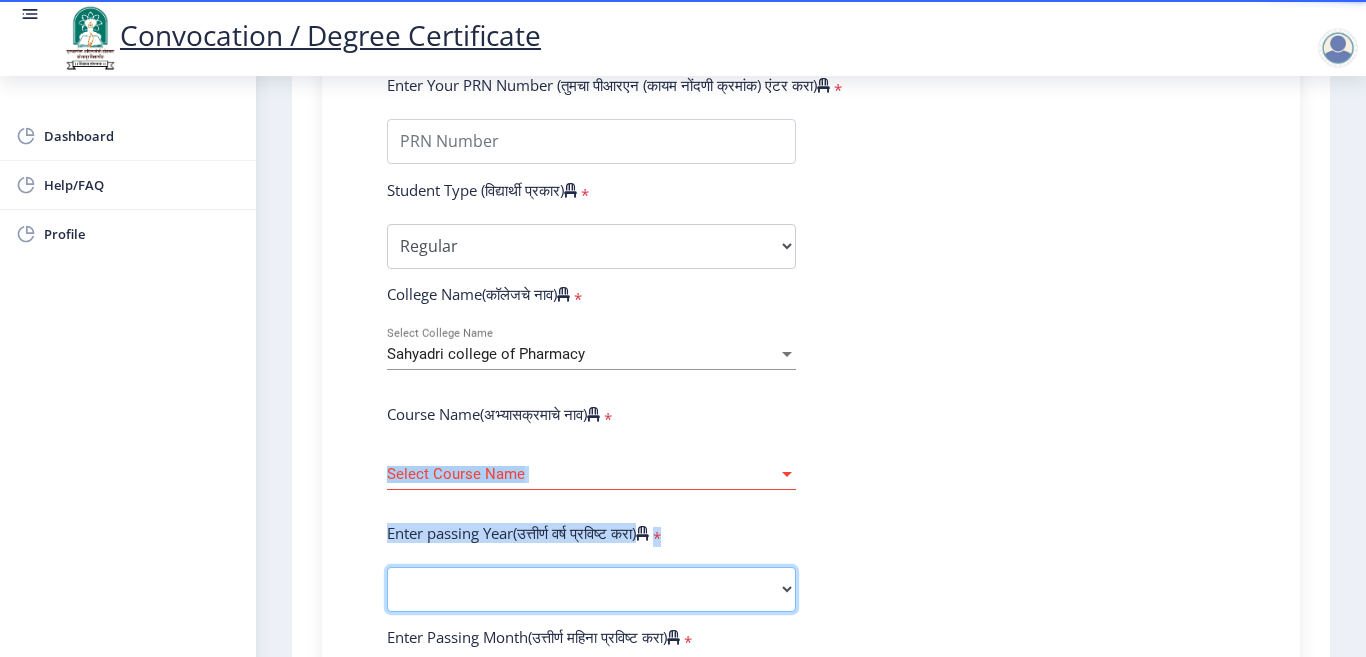 click on "2025   2024   2023   2022   2021   2020   2019   2018   2017   2016   2015   2014   2013   2012   2011   2010   2009   2008   2007   2006   2005   2004   2003   2002   2001   2000   1999   1998   1997   1996   1995   1994   1993   1992   1991   1990   1989   1988   1987   1986   1985   1984   1983   1982   1981   1980   1979   1978   1977   1976" 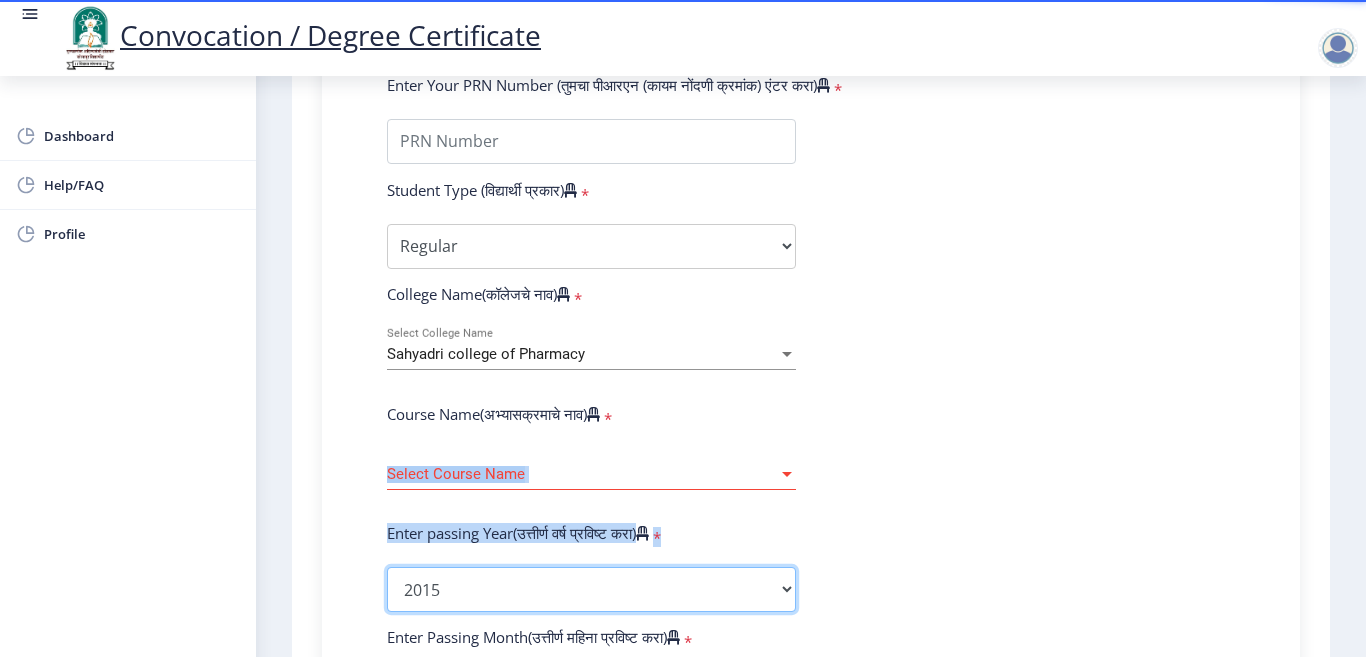click on "2025   2024   2023   2022   2021   2020   2019   2018   2017   2016   2015   2014   2013   2012   2011   2010   2009   2008   2007   2006   2005   2004   2003   2002   2001   2000   1999   1998   1997   1996   1995   1994   1993   1992   1991   1990   1989   1988   1987   1986   1985   1984   1983   1982   1981   1980   1979   1978   1977   1976" 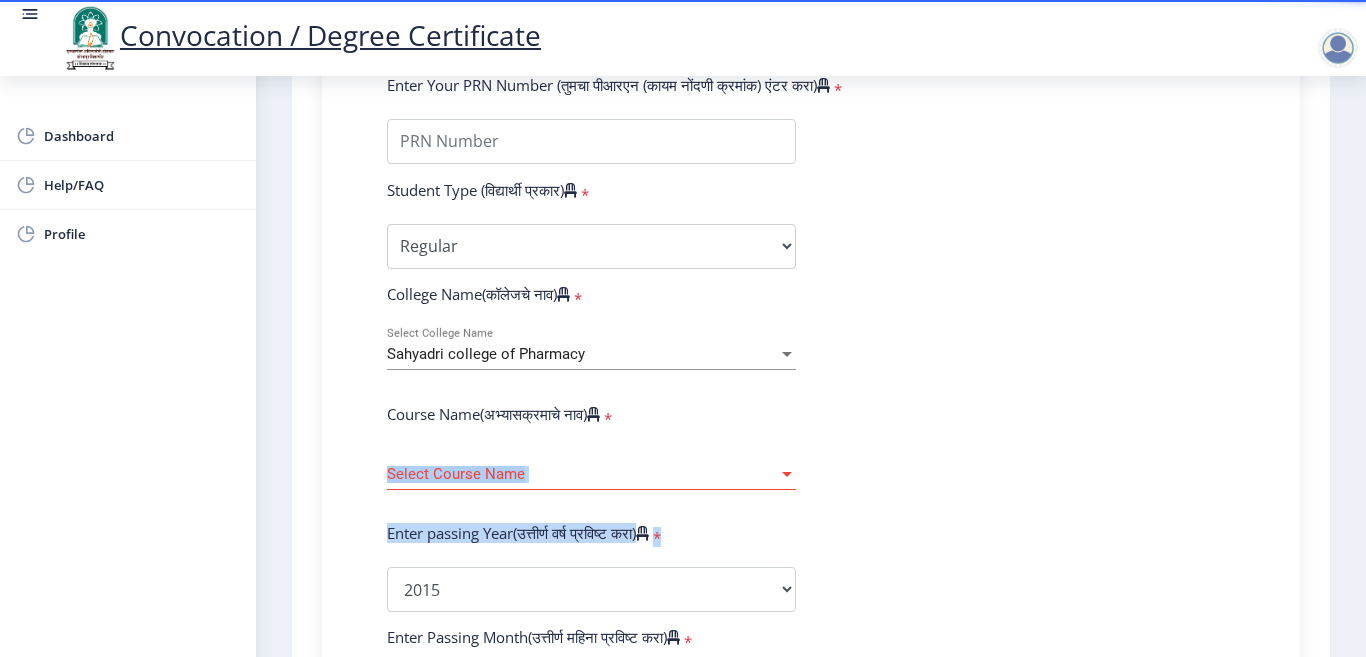 click on "Enter Your PRN Number (तुमचा पीआरएन (कायम नोंदणी क्रमांक) एंटर करा)   * Student Type (विद्यार्थी प्रकार)    * Select Student Type Regular External College Name(कॉलेजचे नाव)   * Sahyadri college of Pharmacy Select College Name Course Name(अभ्यासक्रमाचे नाव)   * Select Course Name Select Course Name Enter passing Year(उत्तीर्ण वर्ष प्रविष्ट करा)   *  2025   2024   2023   2022   2021   2020   2019   2018   2017   2016   2015   2014   2013   2012   2011   2010   2009   2008   2007   2006   2005   2004   2003   2002   2001   2000   1999   1998   1997   1996   1995   1994   1993   1992   1991   1990   1989   1988   1987   1986   1985   1984   1983   1982   1981   1980   1979   1978   1977   1976  Enter Passing Month(उत्तीर्ण महिना प्रविष्ट करा)   * March May" 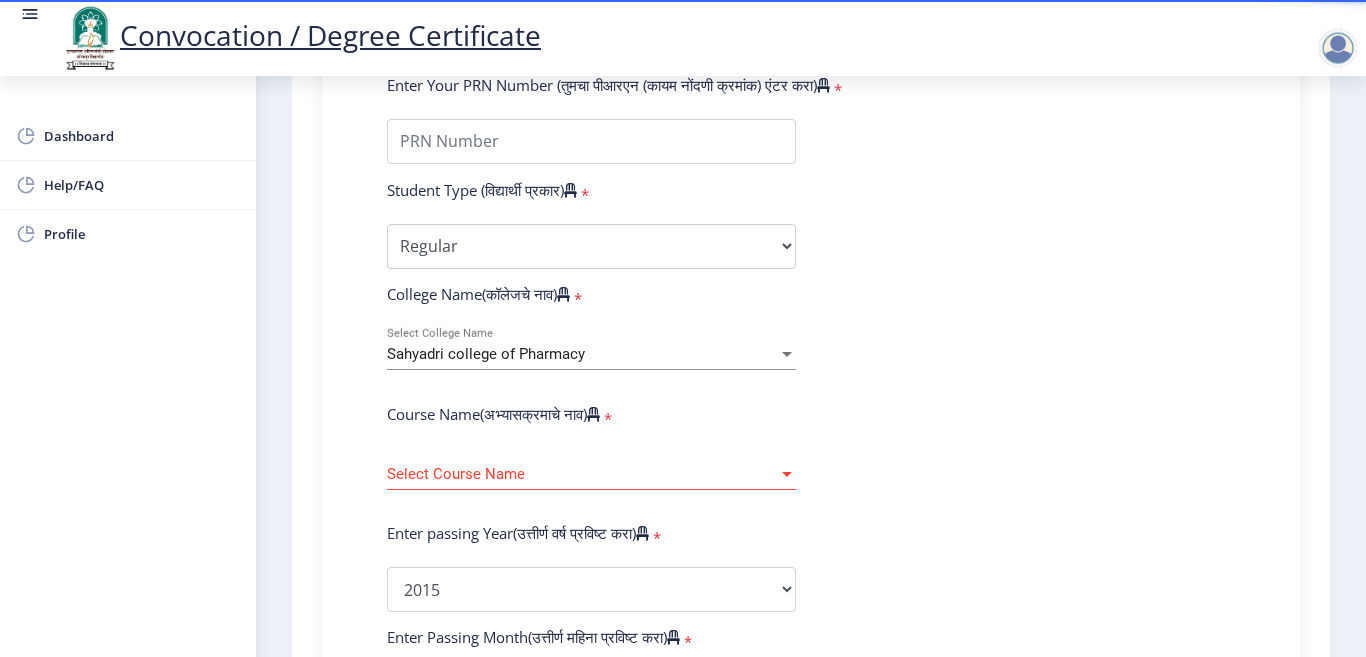 click at bounding box center (787, 474) 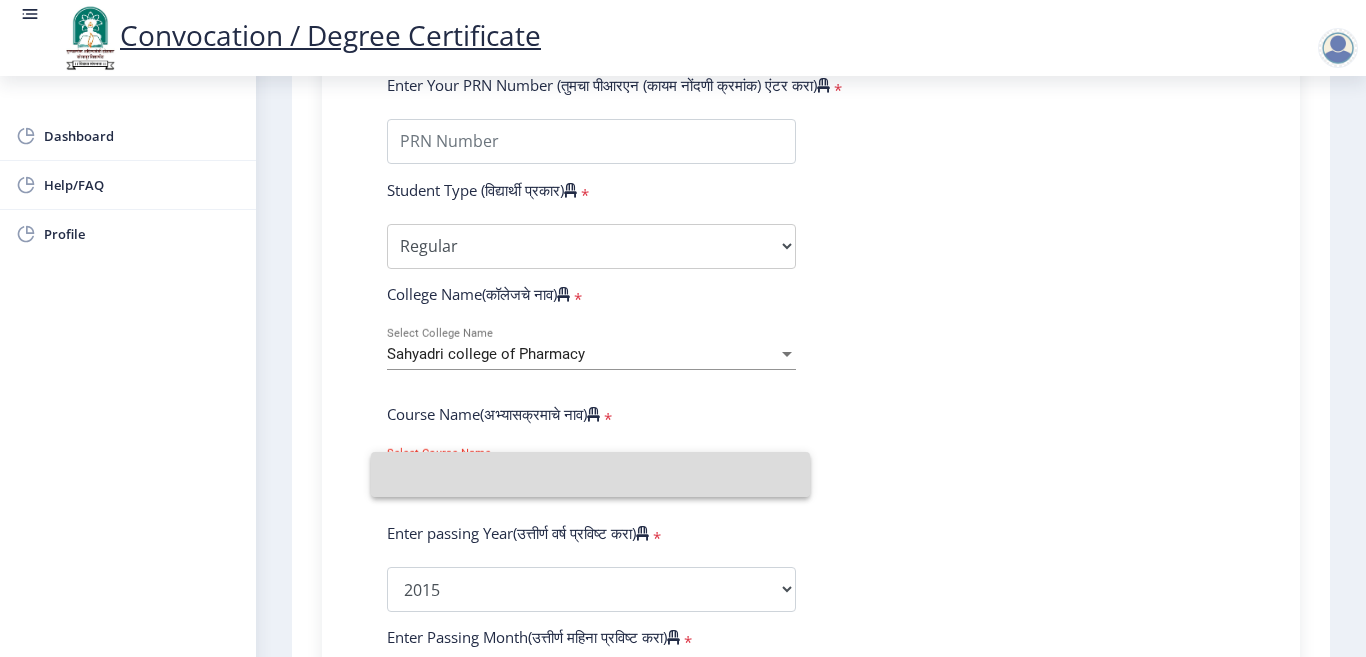 click at bounding box center [590, 474] 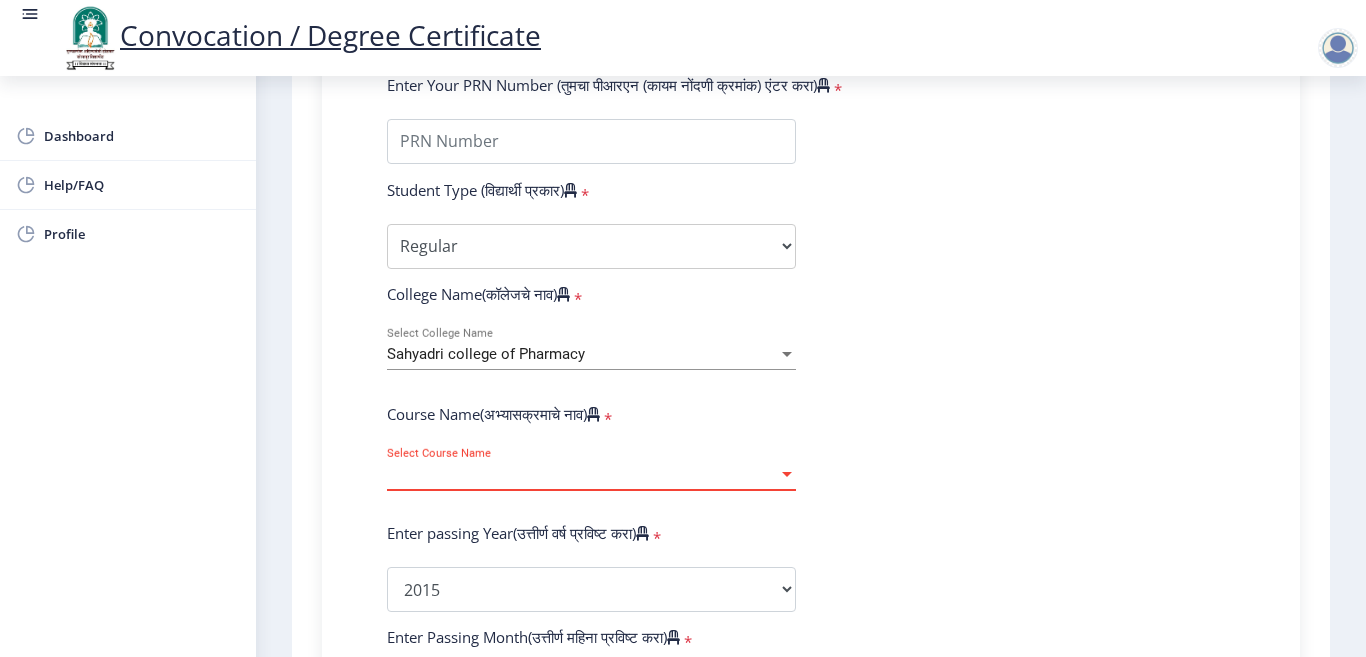 click on "Select Course Name" at bounding box center [582, 474] 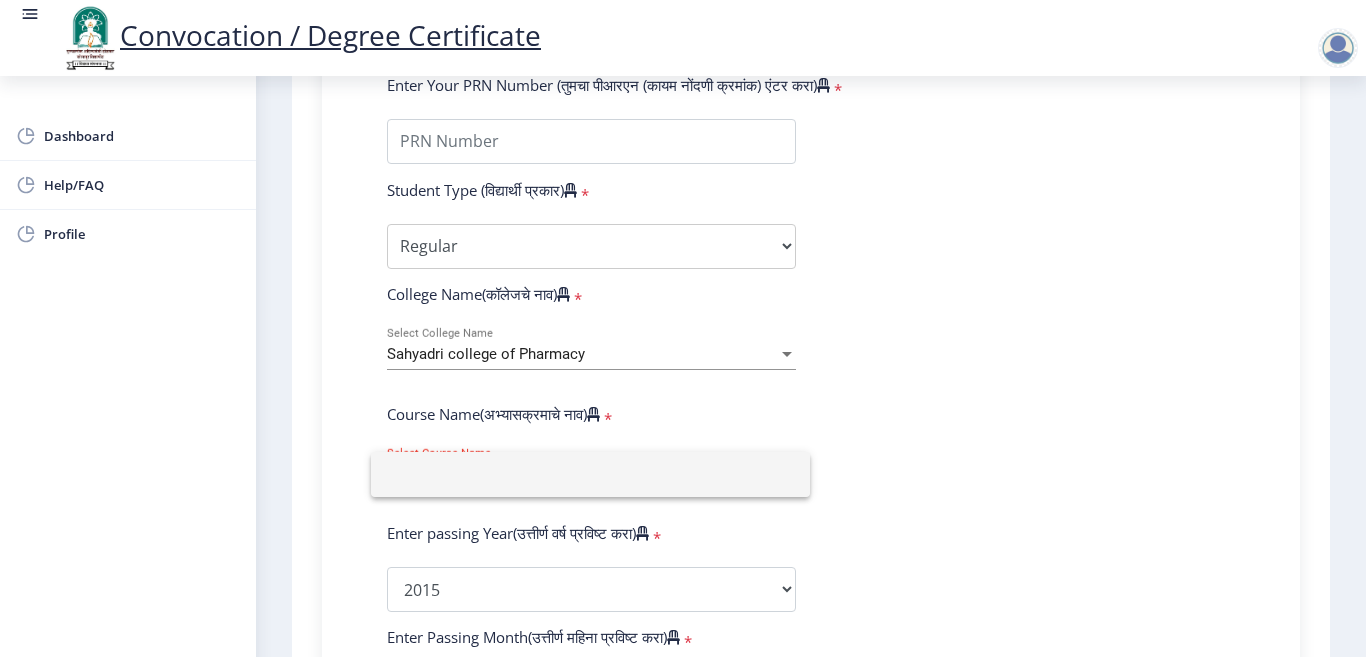 type on "S" 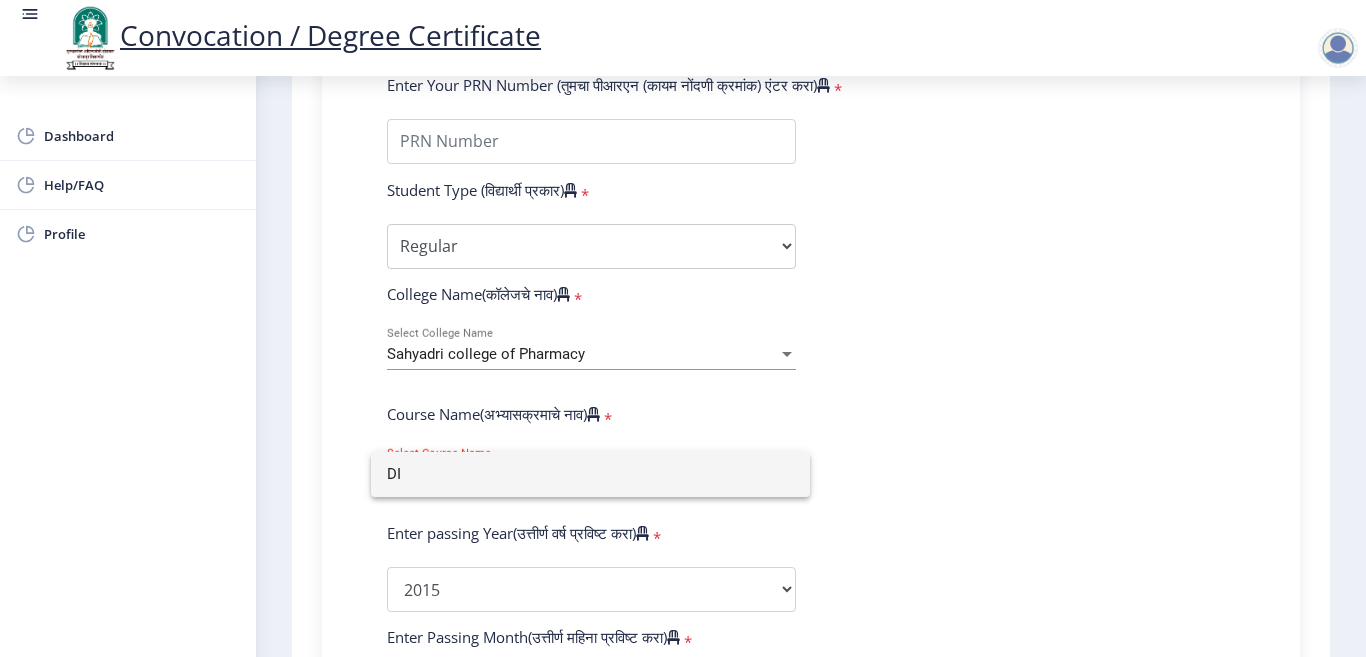 type on "D" 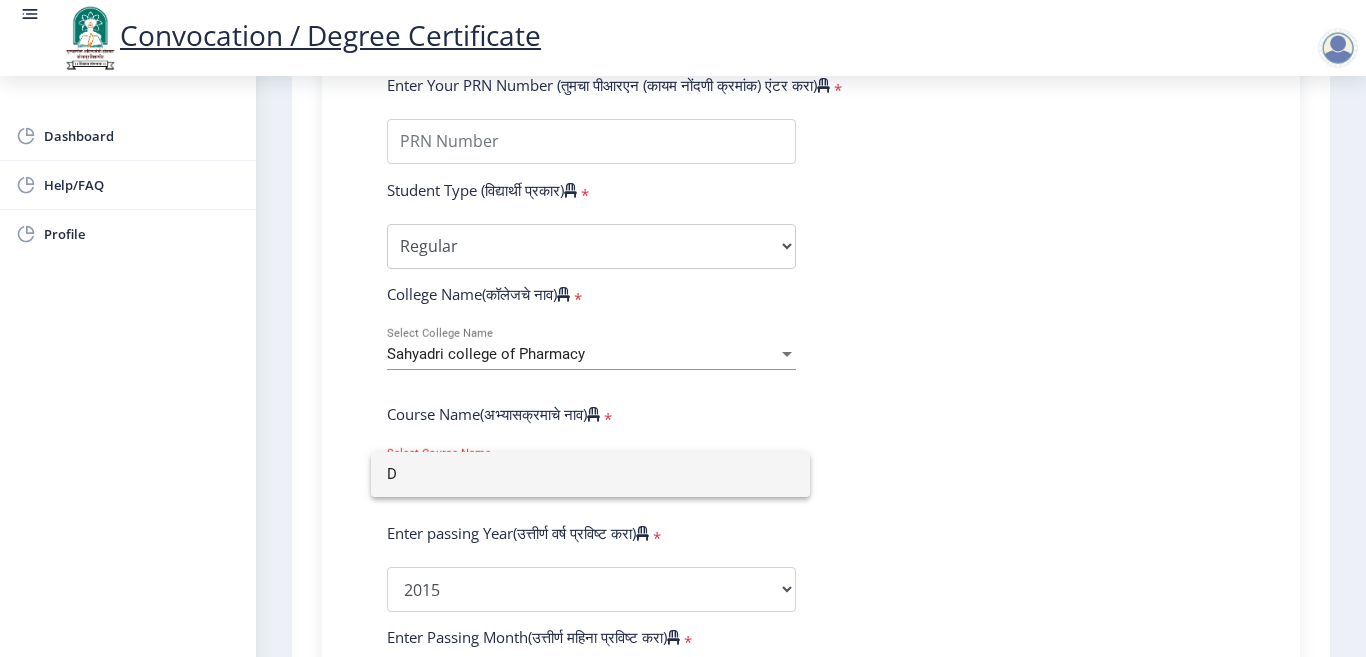 type 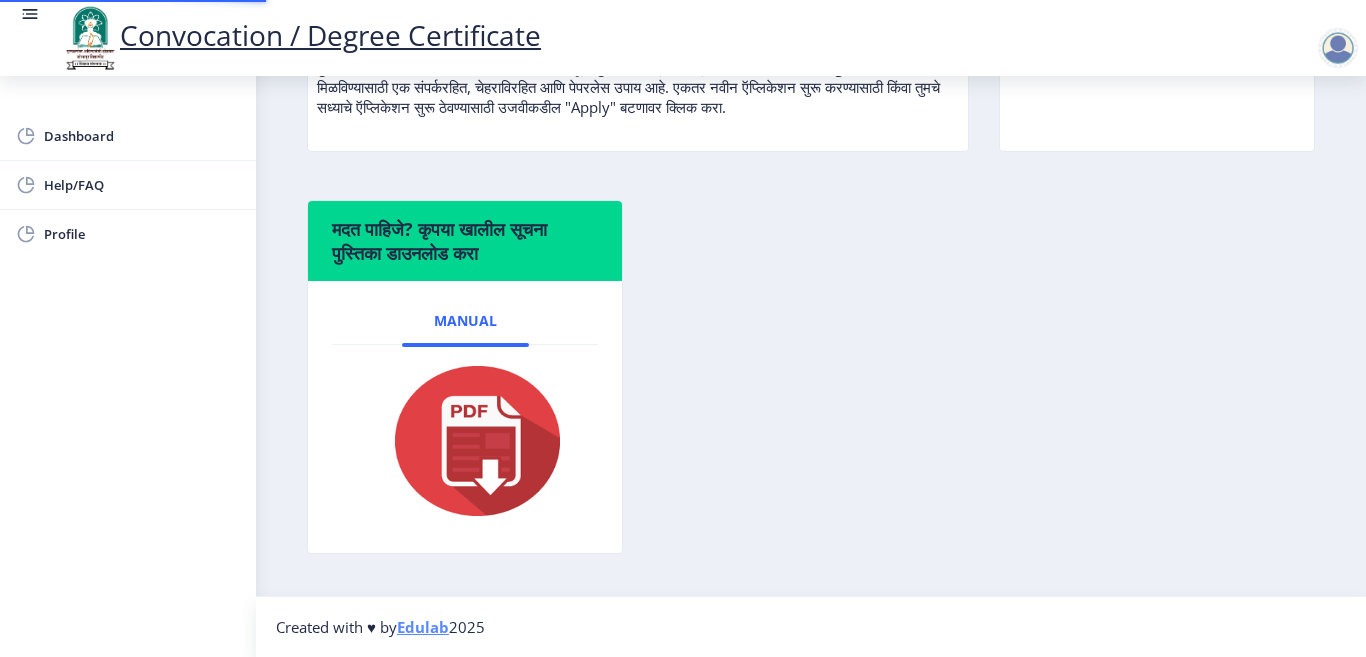scroll, scrollTop: 0, scrollLeft: 0, axis: both 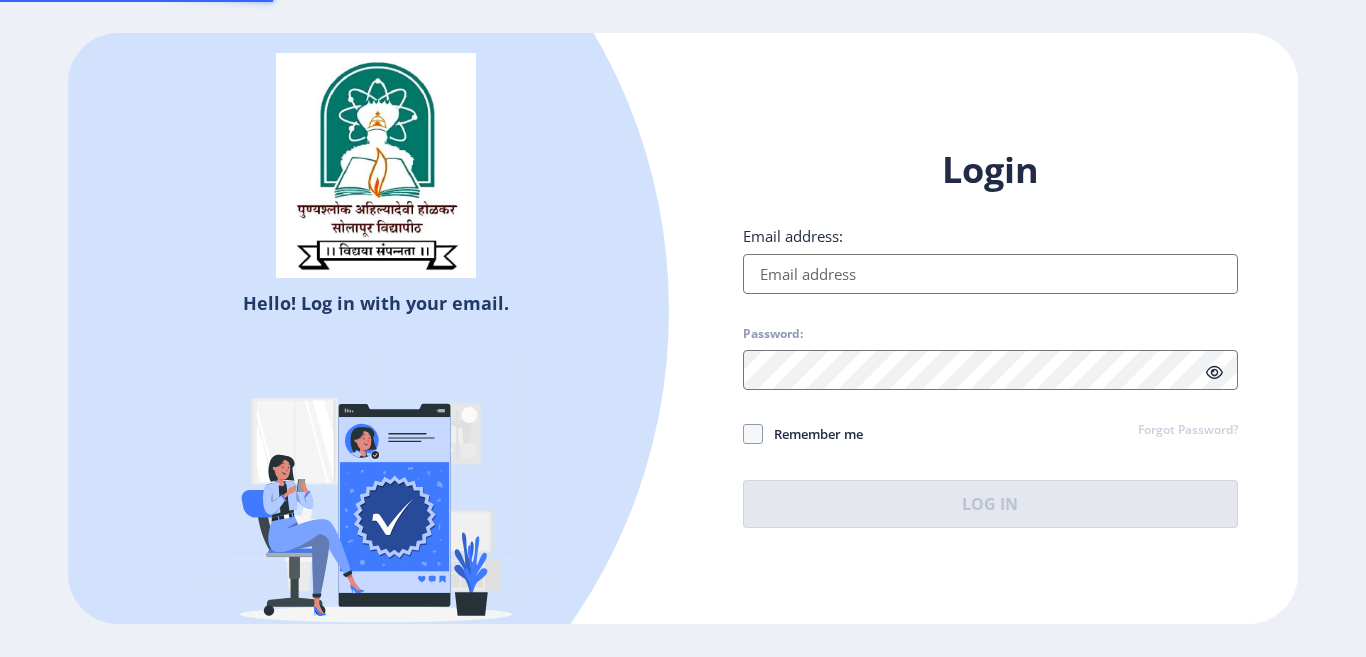 type on "santoshnarale10@gmail.com" 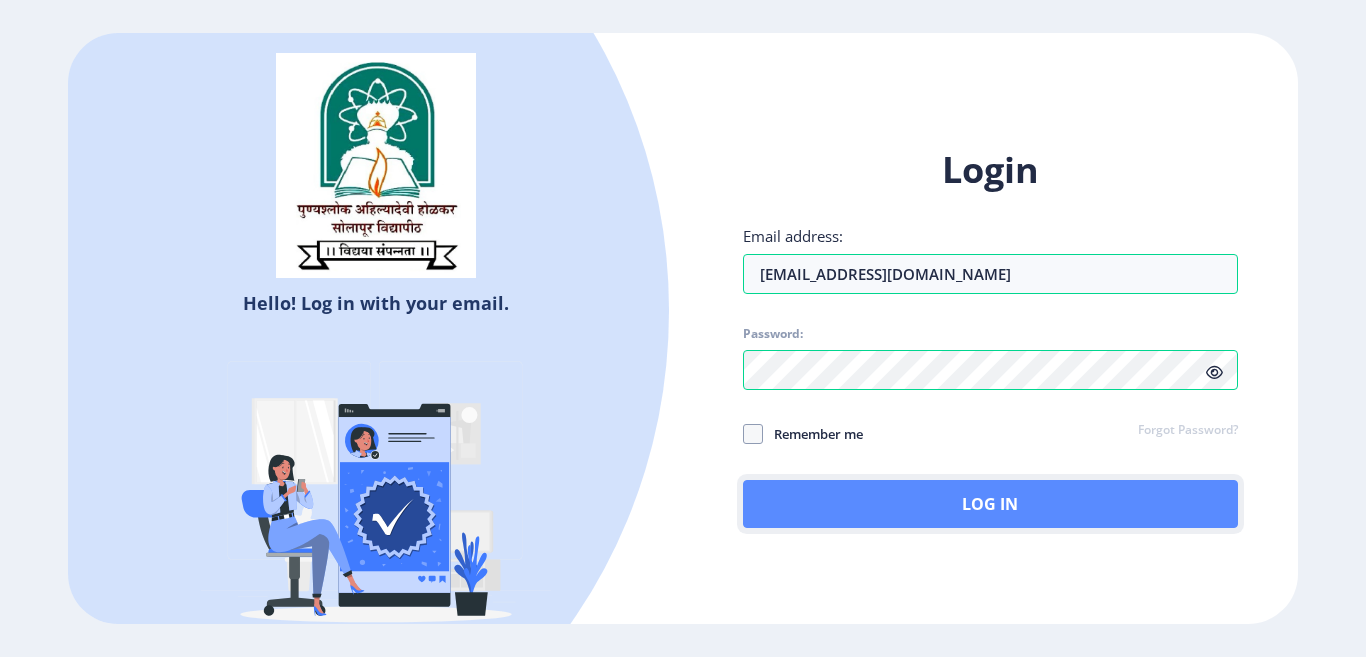 click on "Log In" 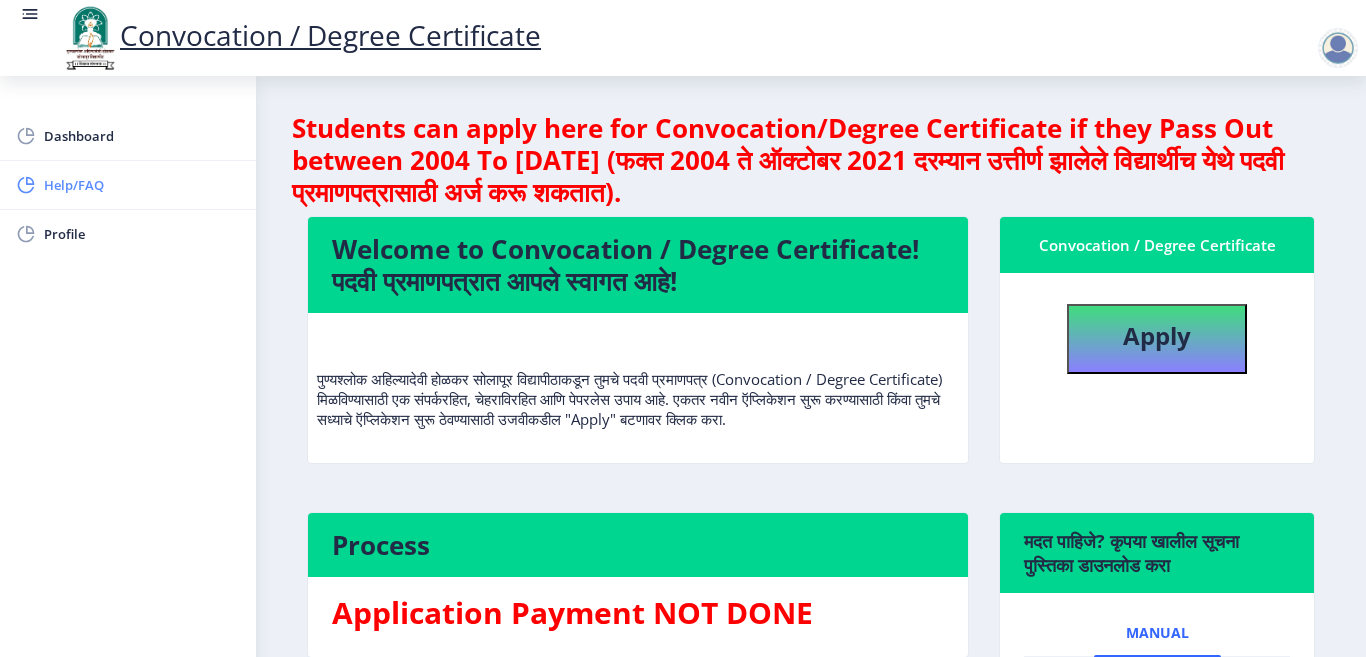 click on "Help/FAQ" 